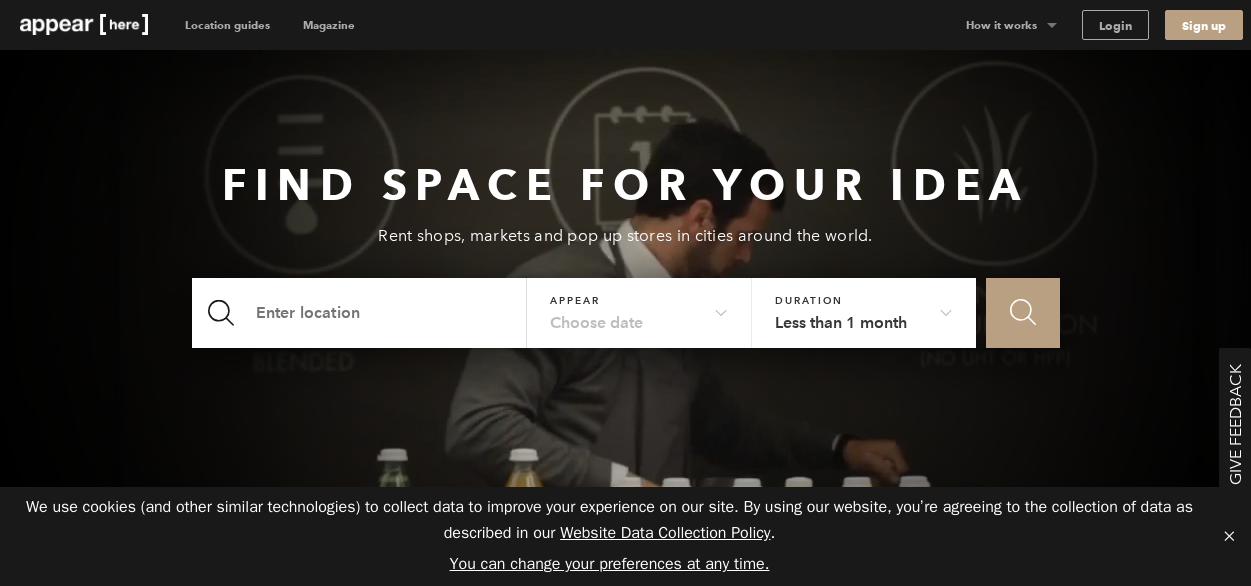scroll, scrollTop: 285, scrollLeft: 0, axis: vertical 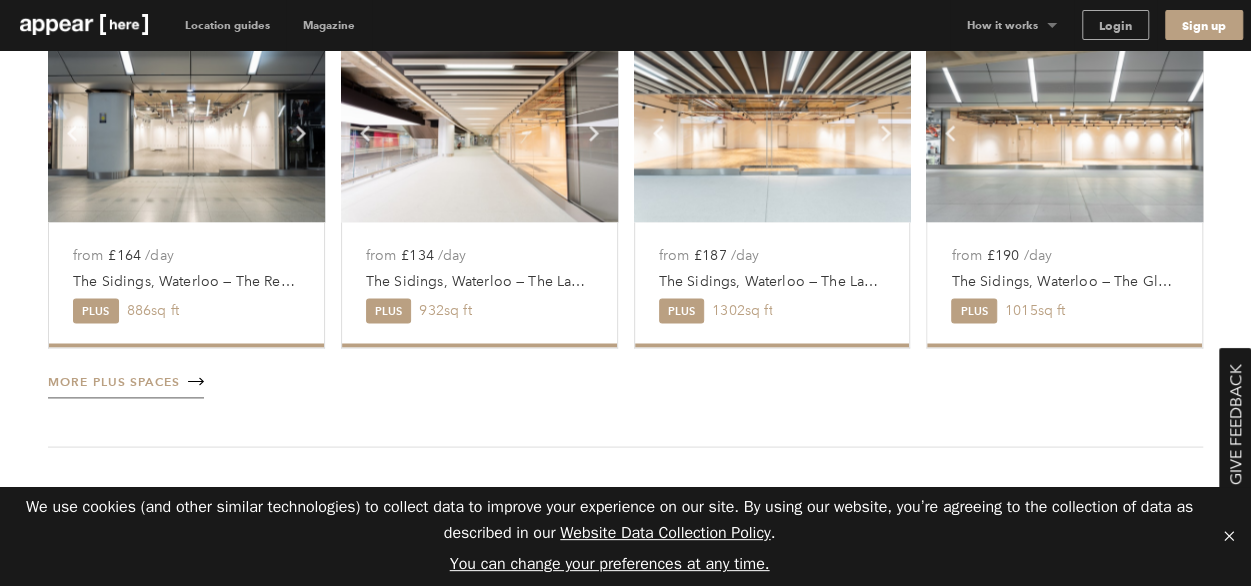 click on "More plus spaces" at bounding box center [126, 381] 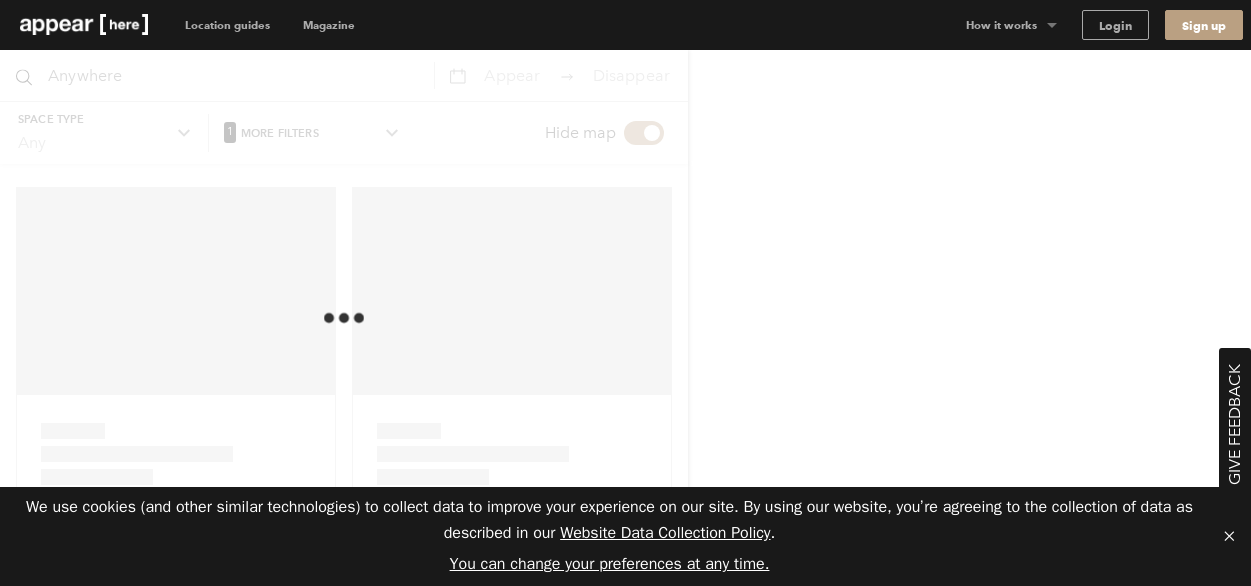 scroll, scrollTop: 0, scrollLeft: 0, axis: both 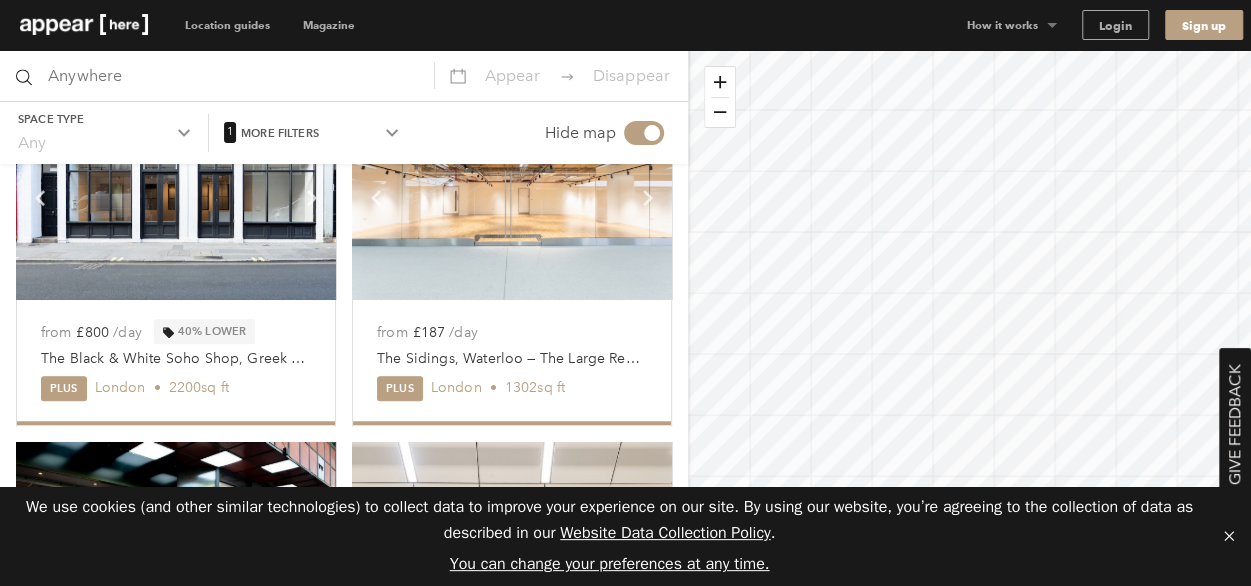 click on "The Black & White Soho Shop, Greek Street" at bounding box center [173, 359] 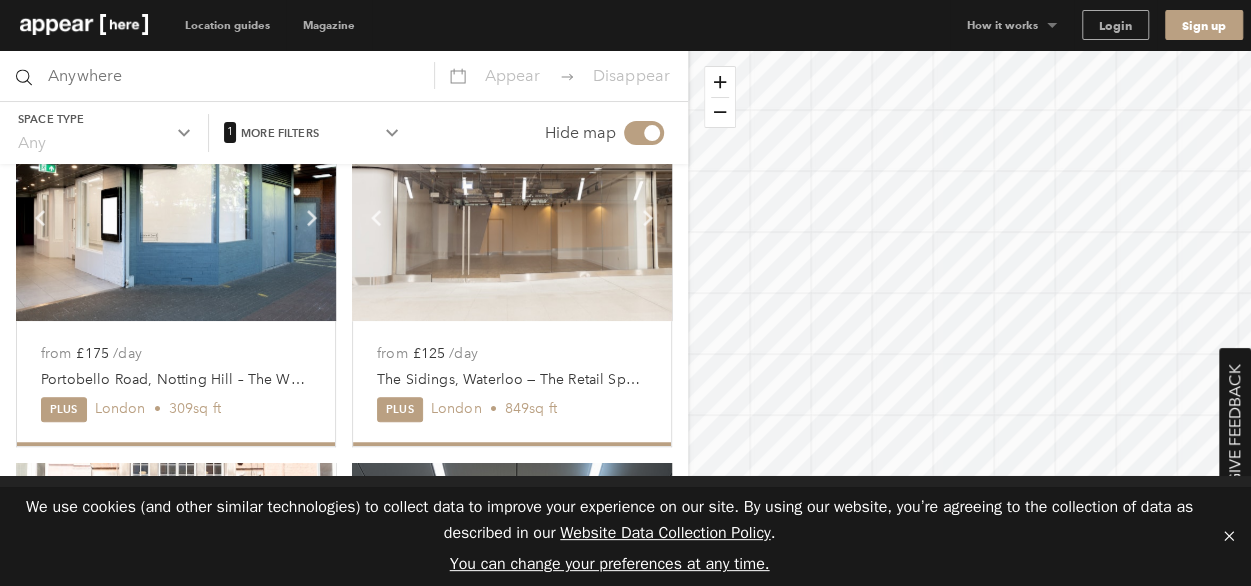 scroll, scrollTop: 0, scrollLeft: 0, axis: both 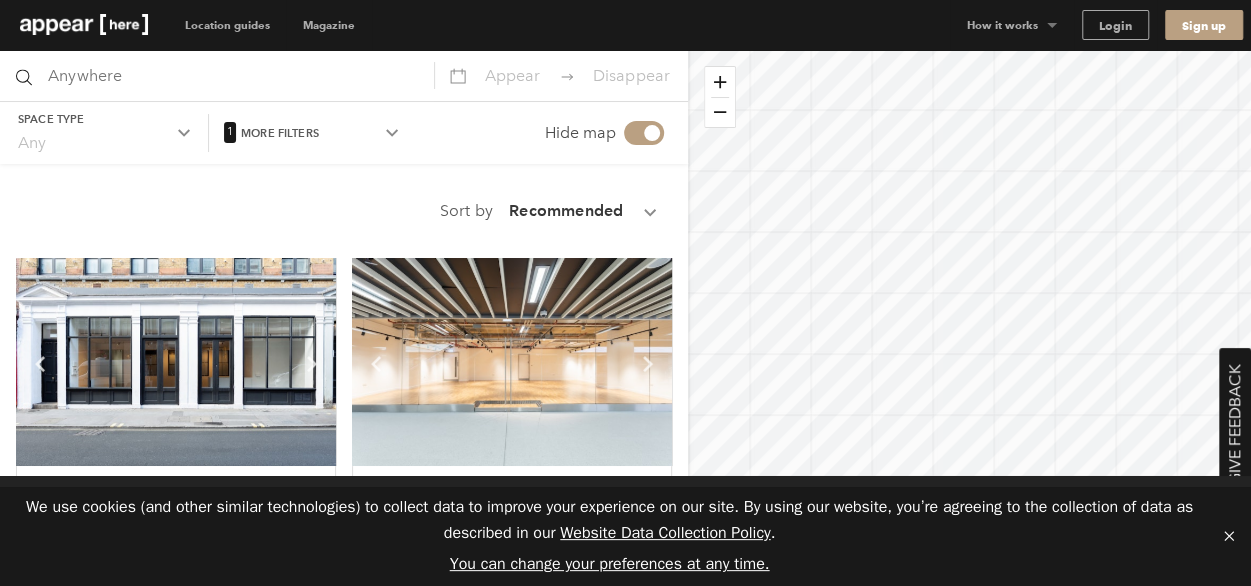 click on "More filters" at bounding box center (104, 119) 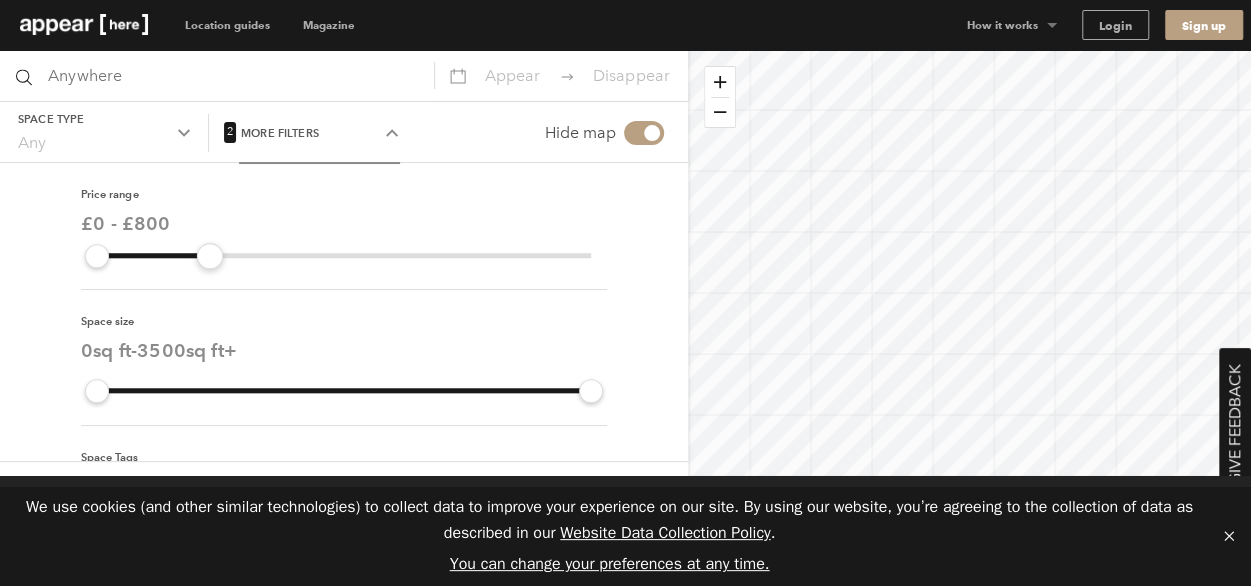 drag, startPoint x: 582, startPoint y: 255, endPoint x: 202, endPoint y: 259, distance: 380.02106 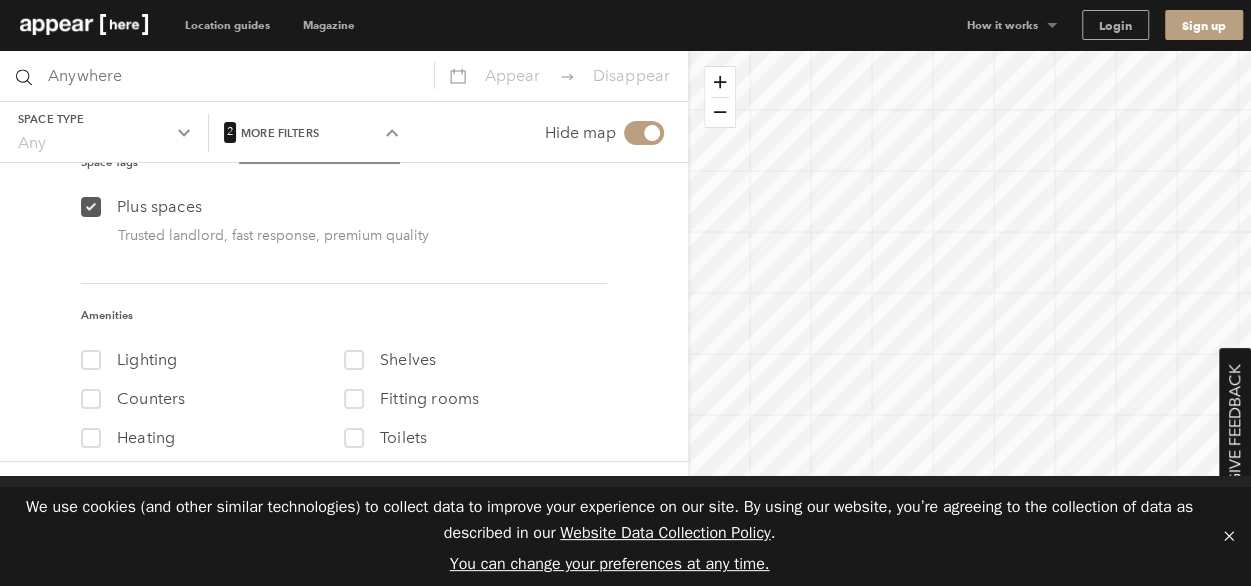 scroll, scrollTop: 309, scrollLeft: 0, axis: vertical 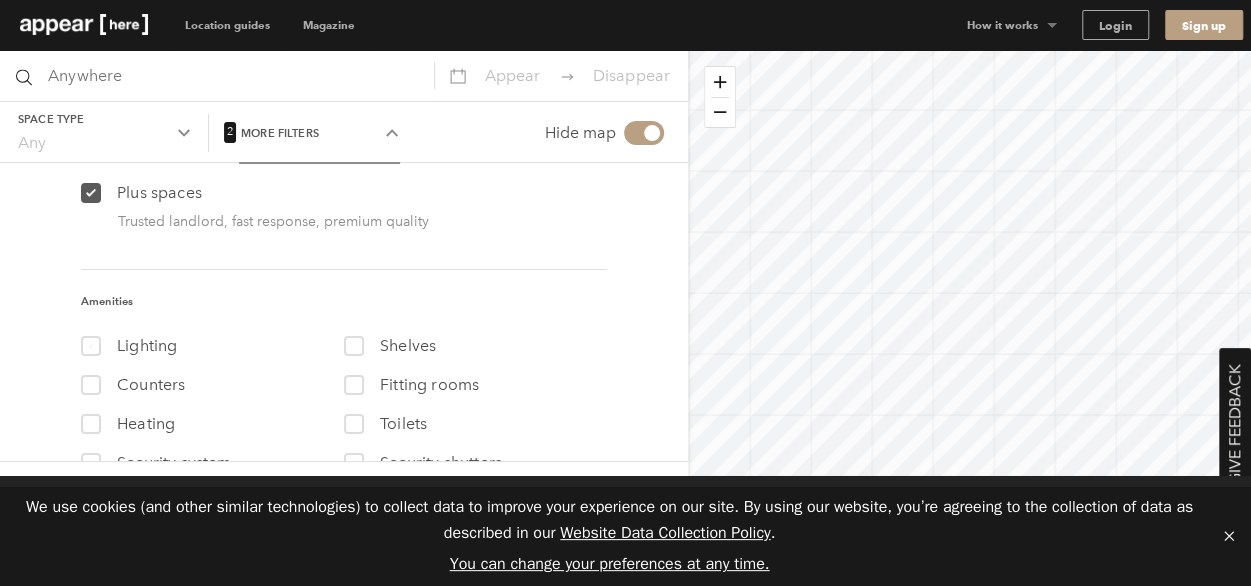 click at bounding box center [90, 346] 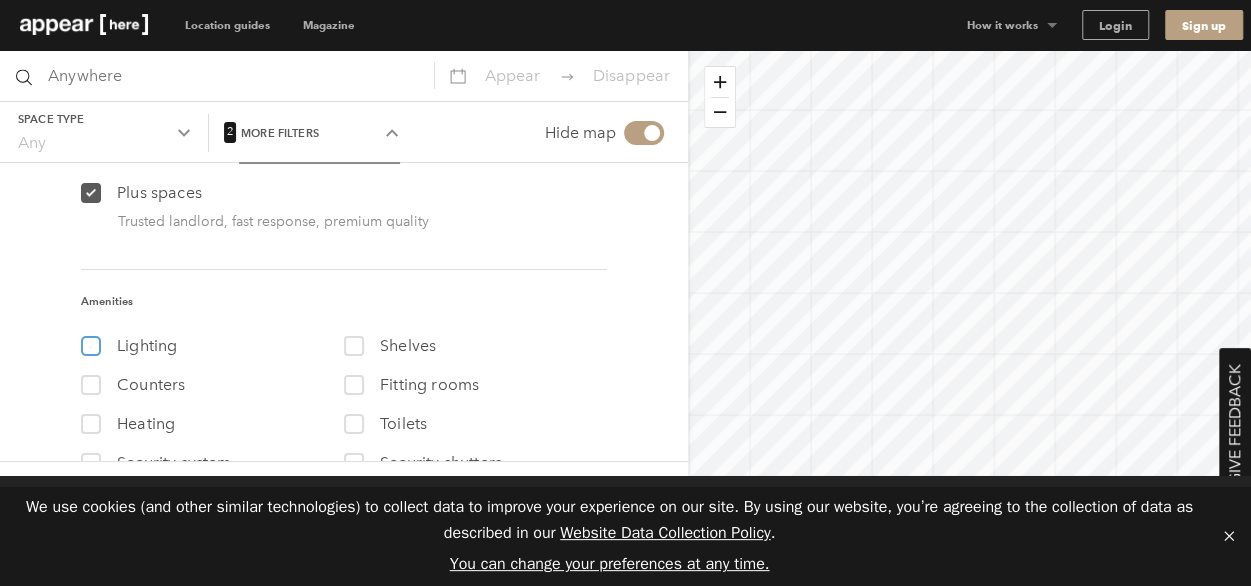 click on "1 Lighting" at bounding box center (89, 341) 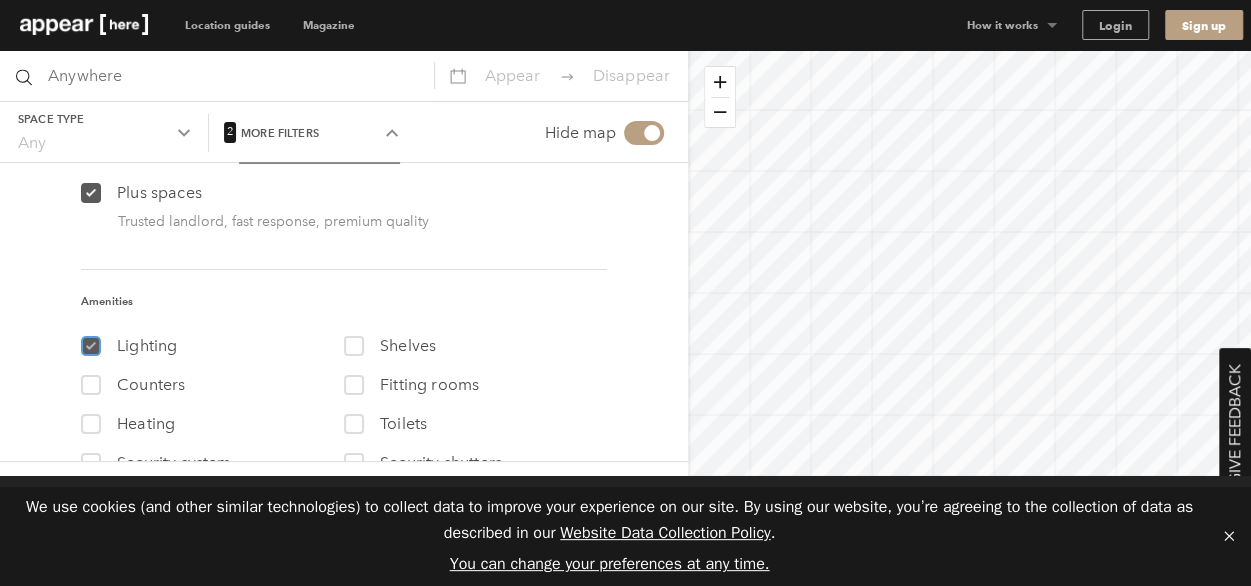 checkbox on "true" 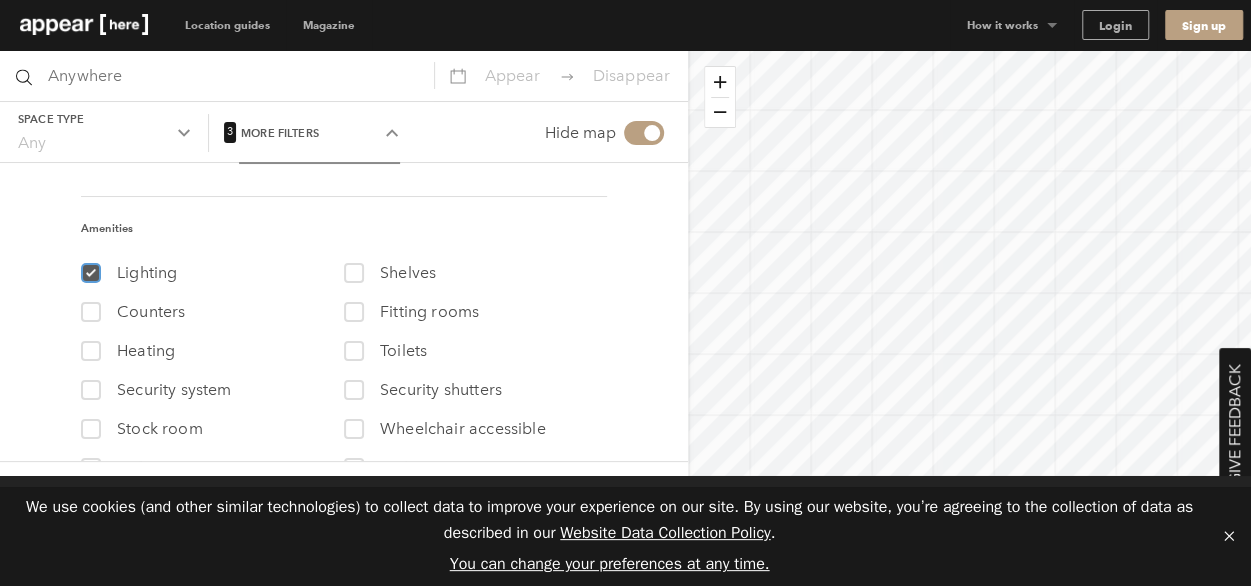 scroll, scrollTop: 386, scrollLeft: 0, axis: vertical 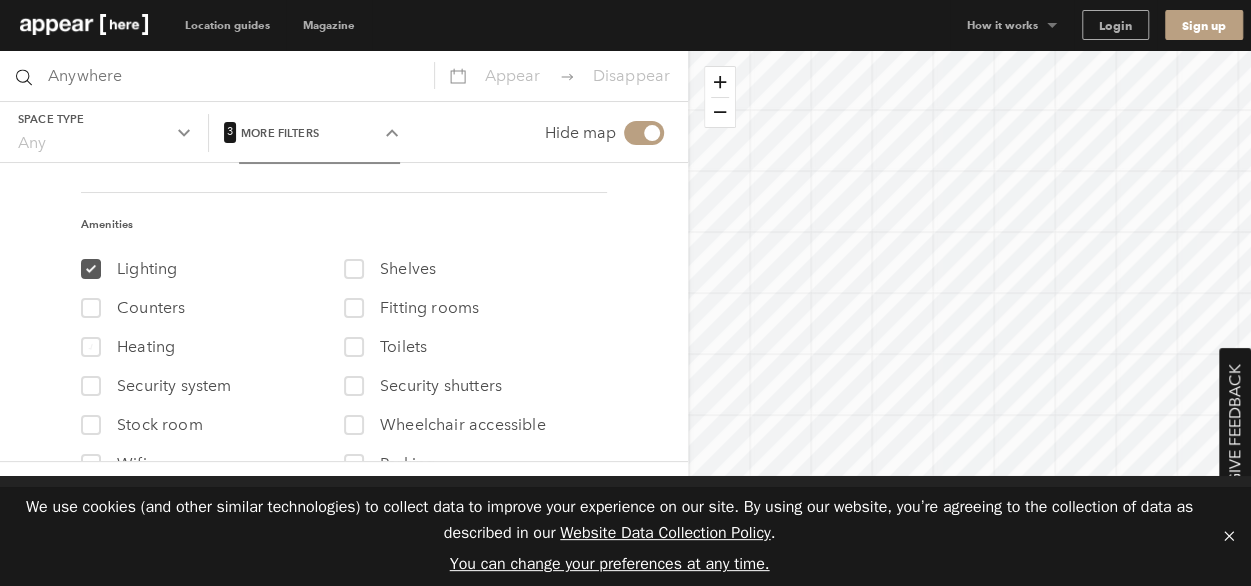 click at bounding box center (91, 347) 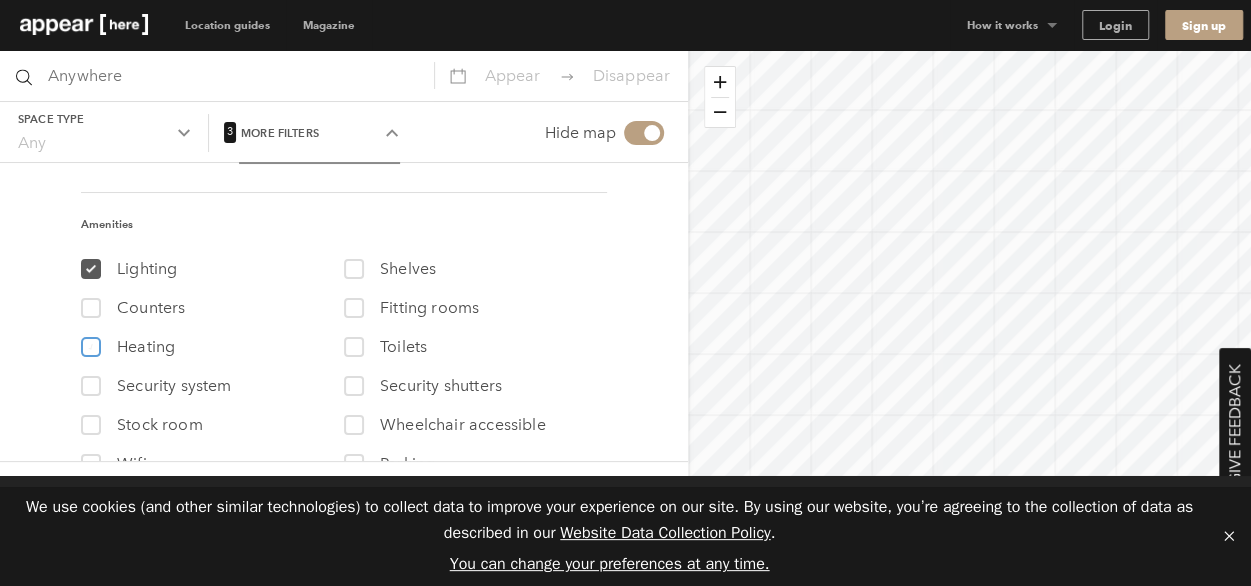 click on "5 Heating" at bounding box center [89, 342] 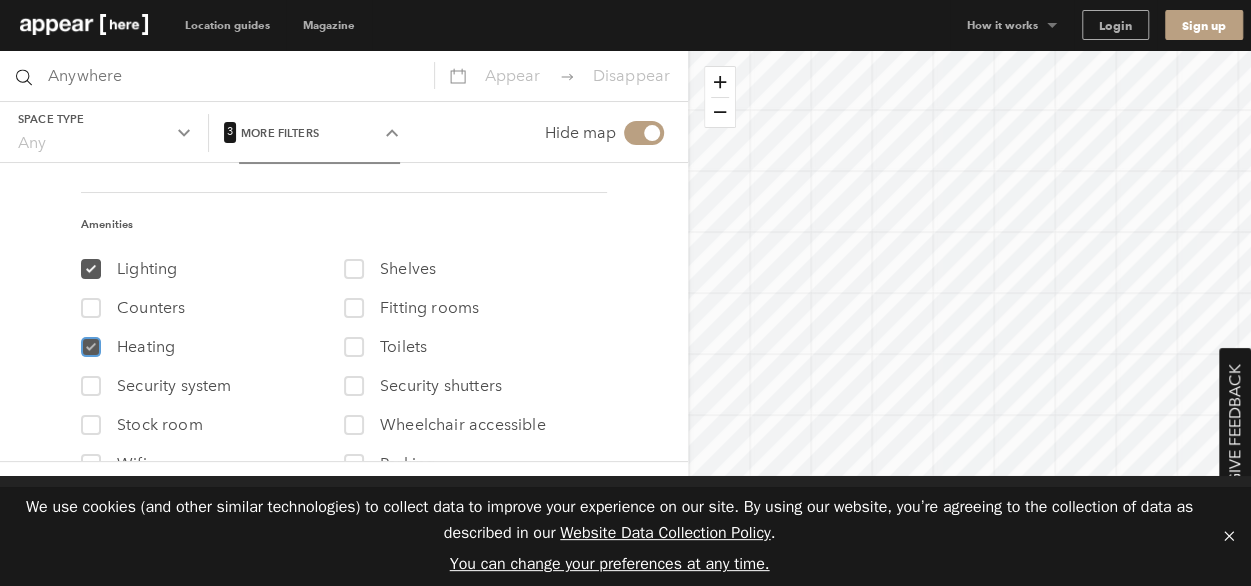 checkbox on "true" 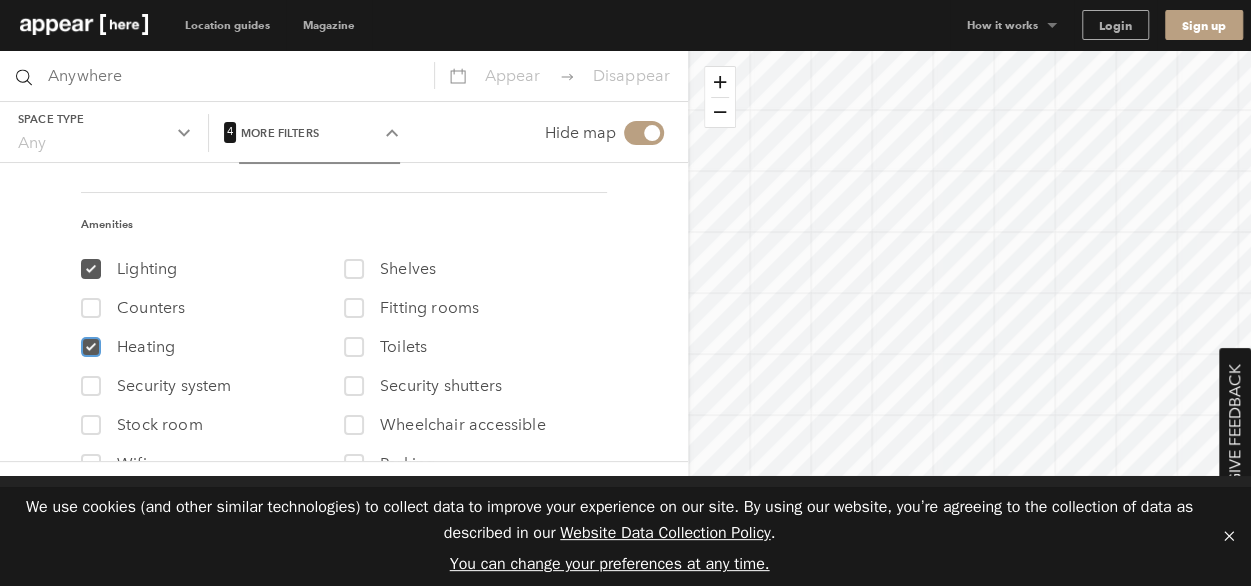 scroll, scrollTop: 392, scrollLeft: 0, axis: vertical 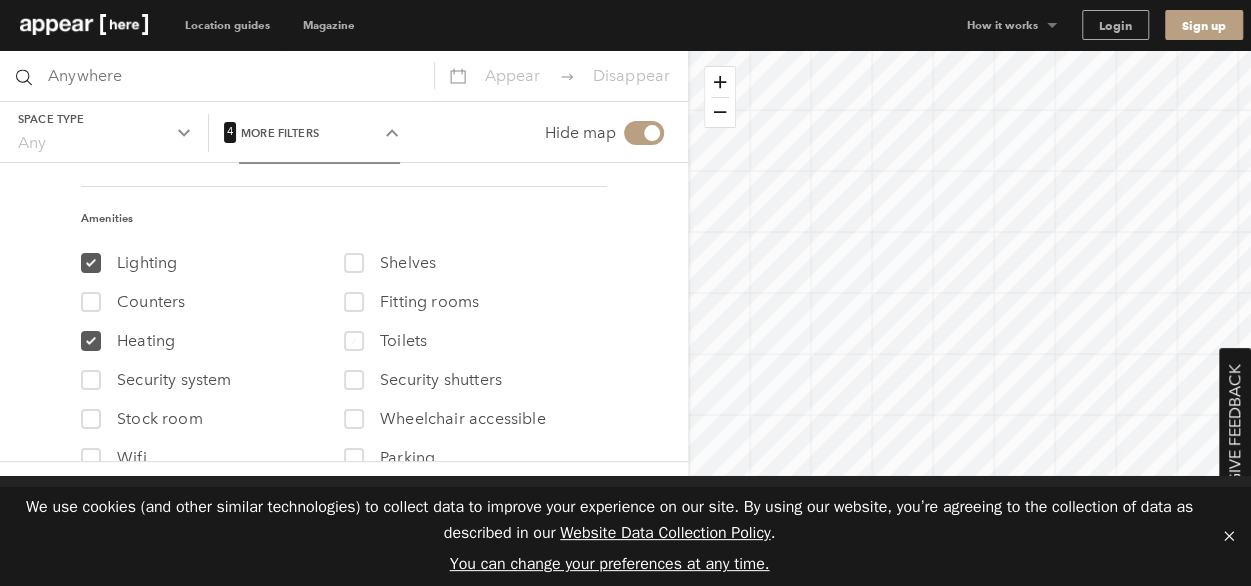 click at bounding box center [353, 341] 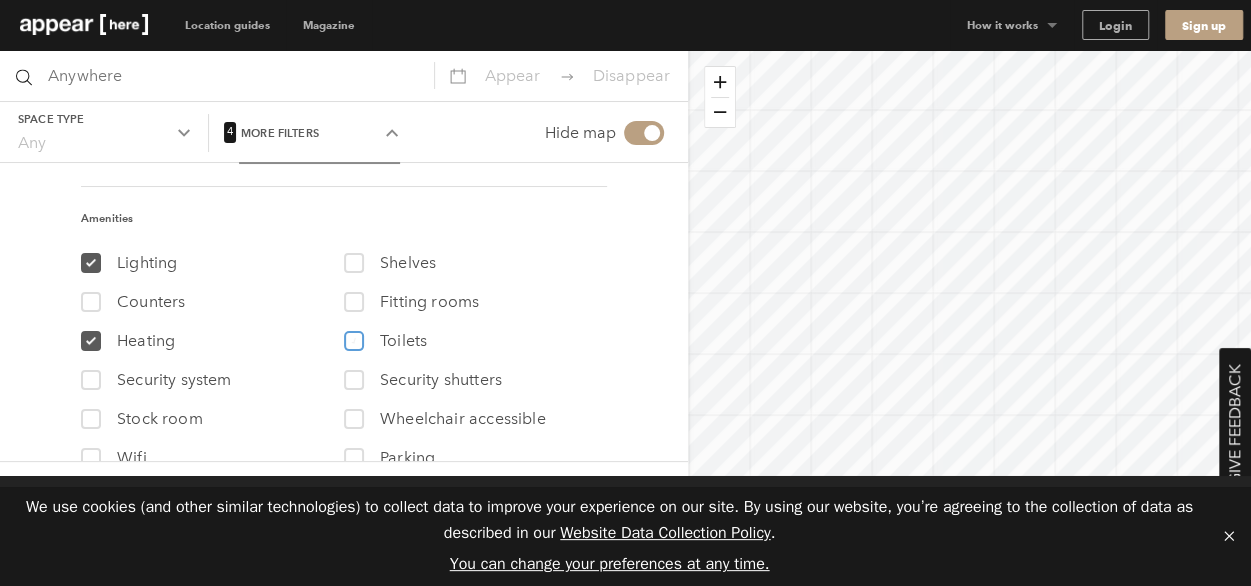 click on "6 Toilets" at bounding box center (352, 336) 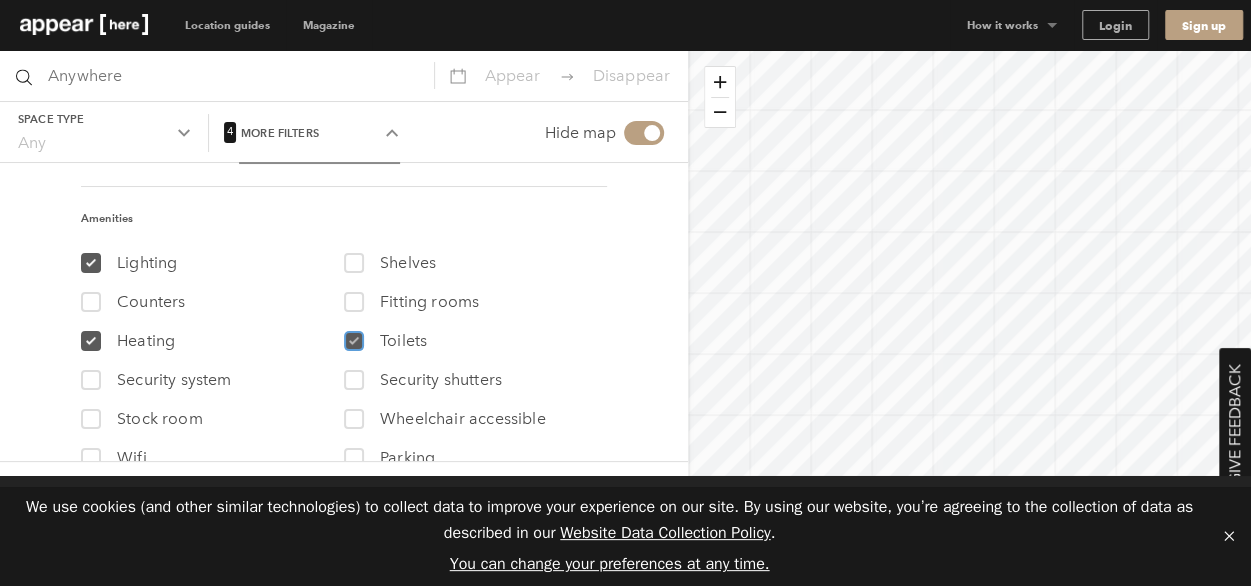 checkbox on "true" 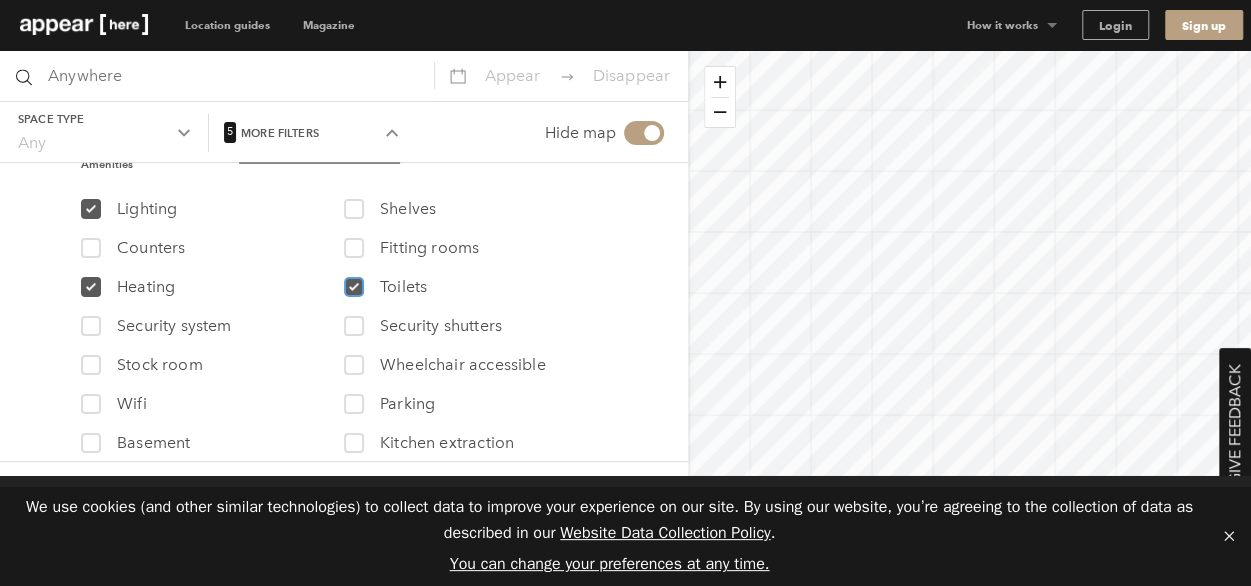 scroll, scrollTop: 451, scrollLeft: 0, axis: vertical 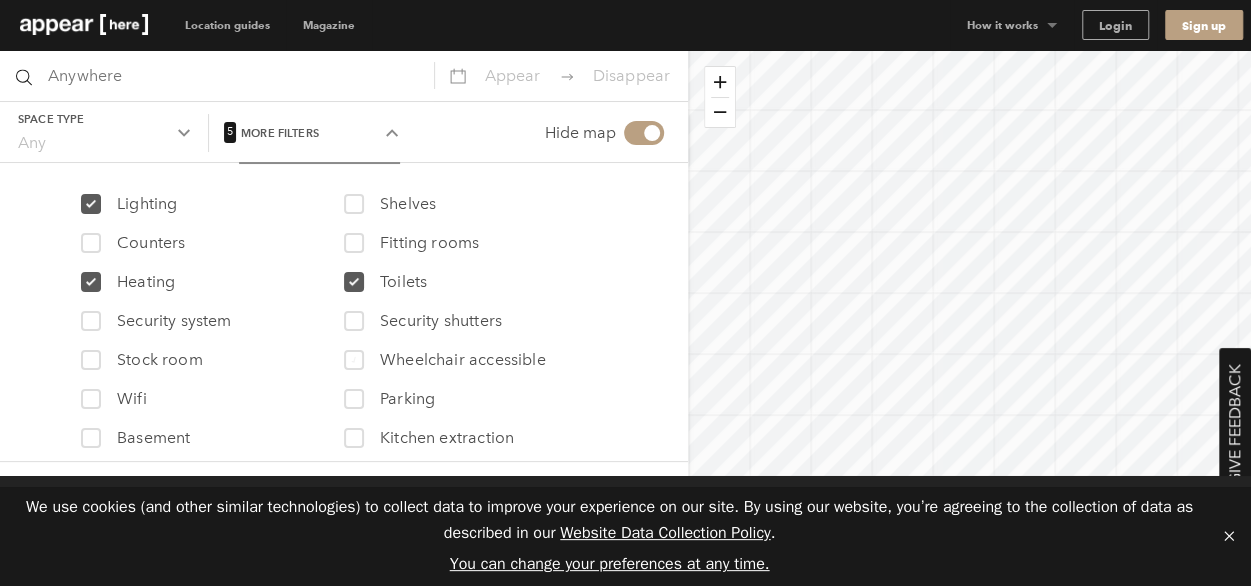 click at bounding box center [354, 360] 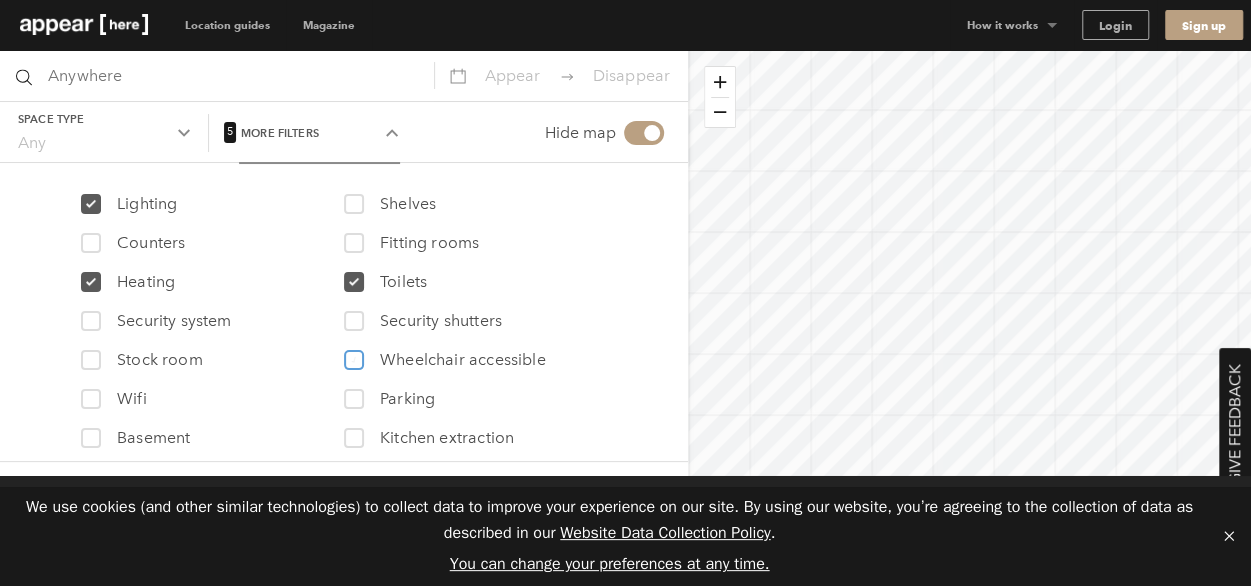 click on "11 Wheelchair accessible" at bounding box center (352, 355) 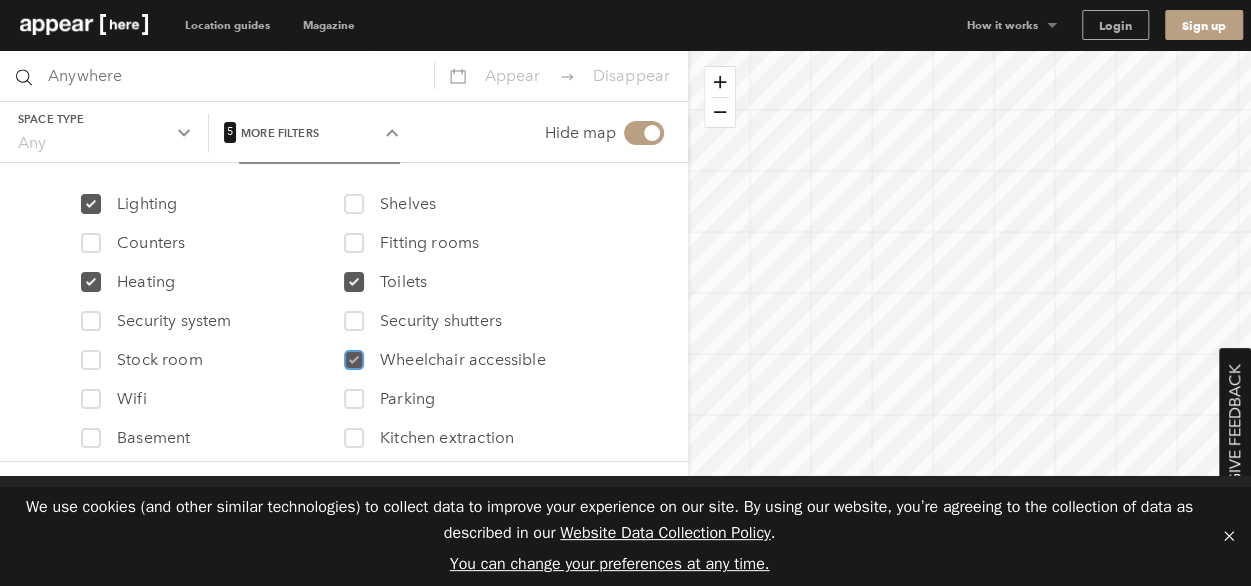 checkbox on "true" 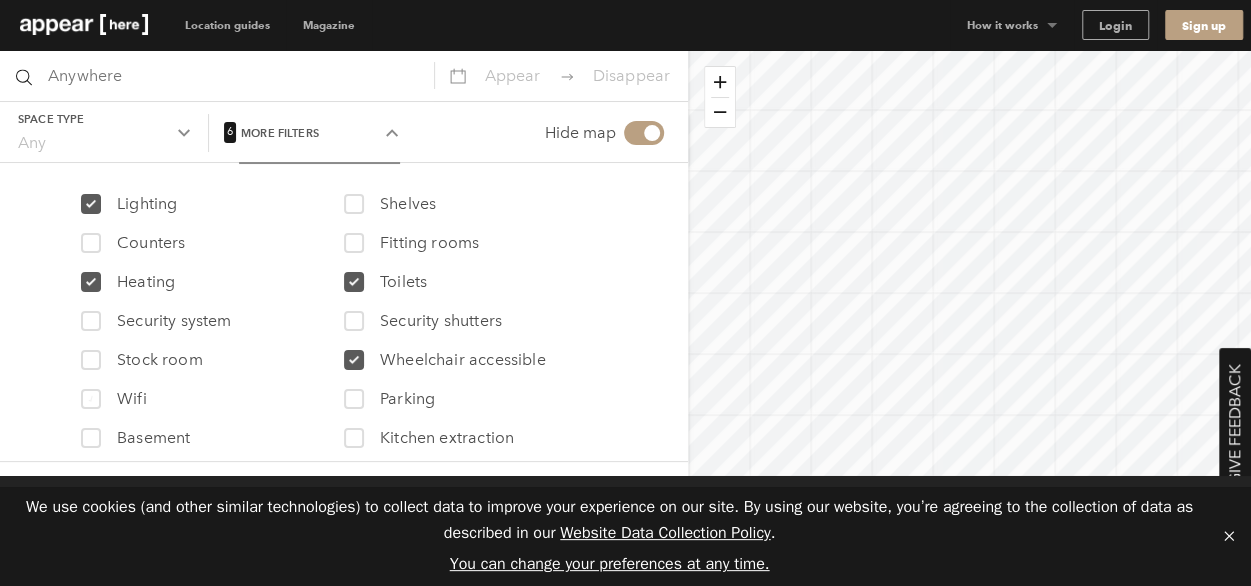 click at bounding box center [90, 399] 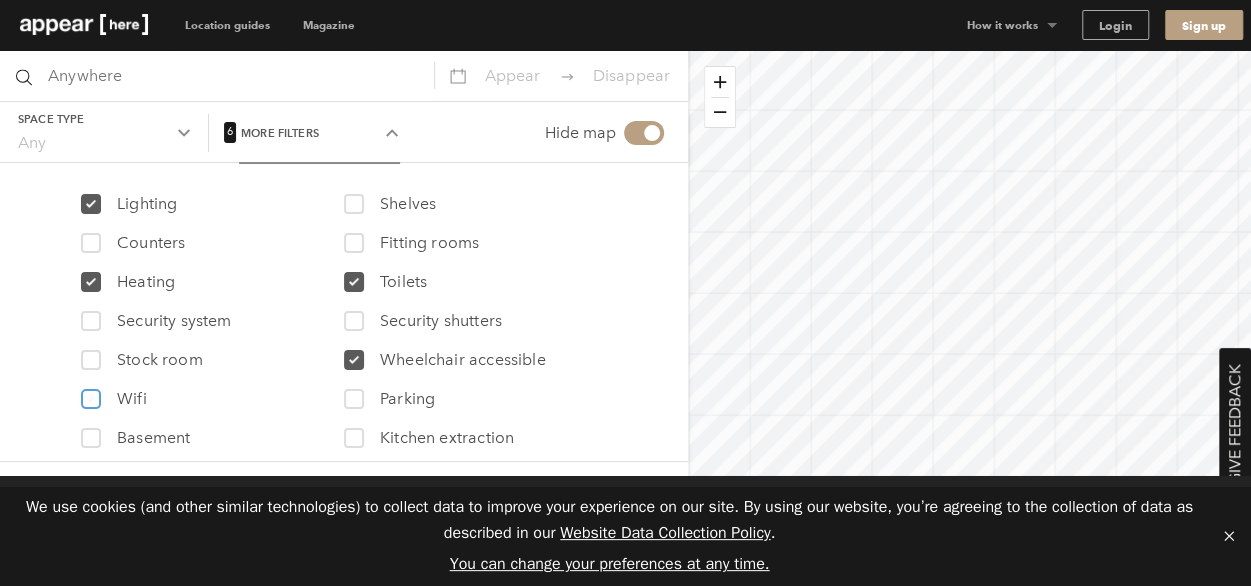 click on "12 Wifi" at bounding box center (89, 394) 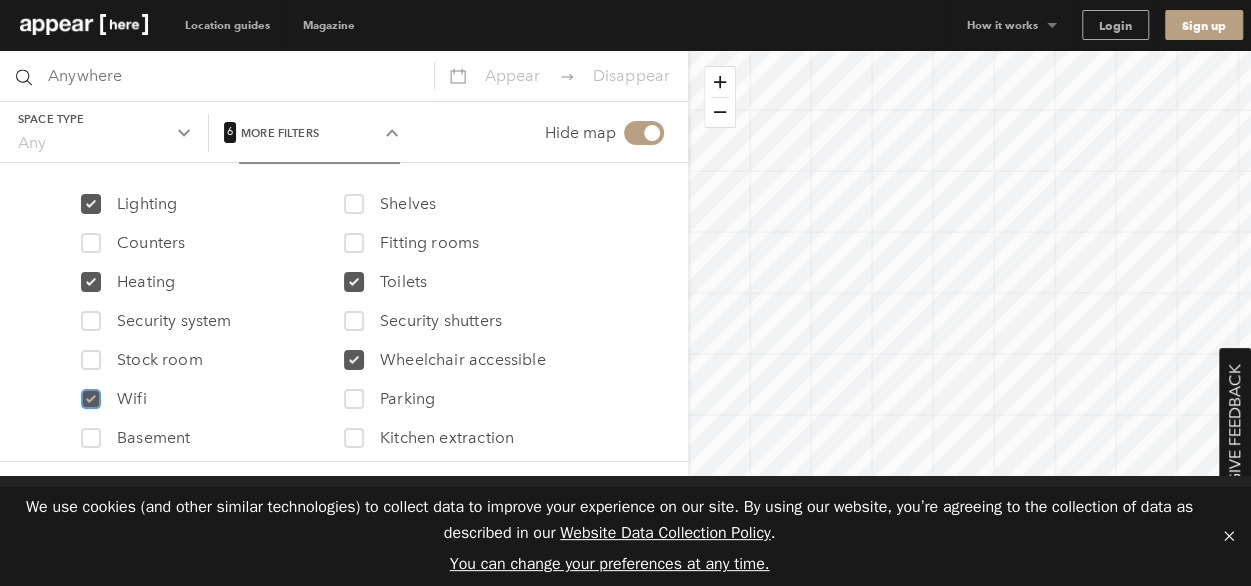 checkbox on "true" 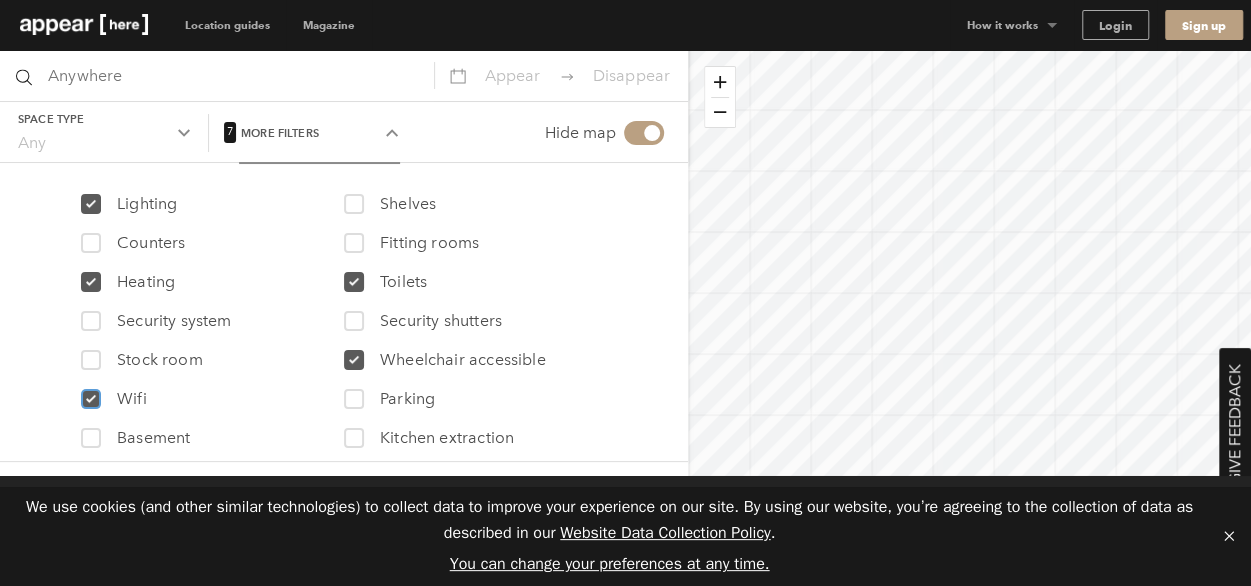 scroll, scrollTop: 227, scrollLeft: 0, axis: vertical 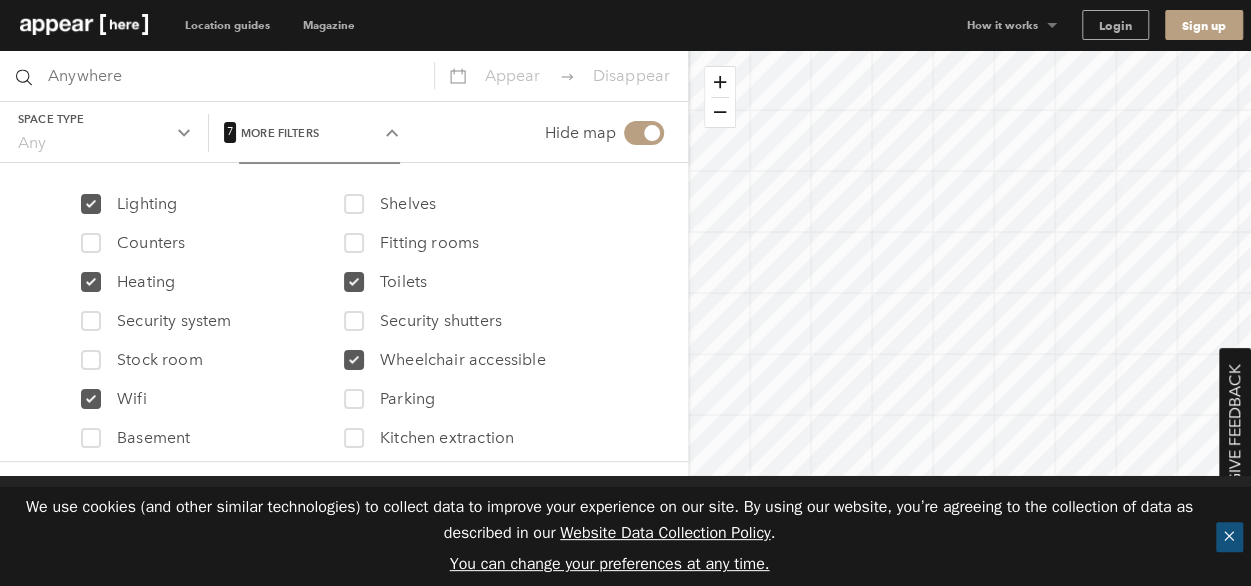 click on "✕" at bounding box center [1229, 537] 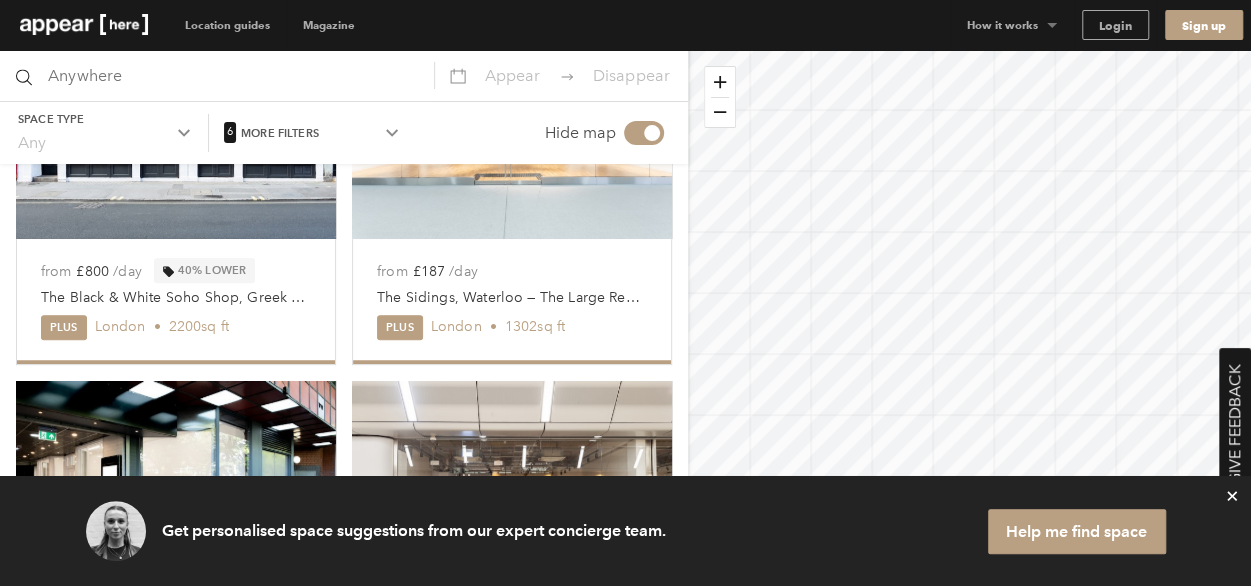 click at bounding box center (1232, 496) 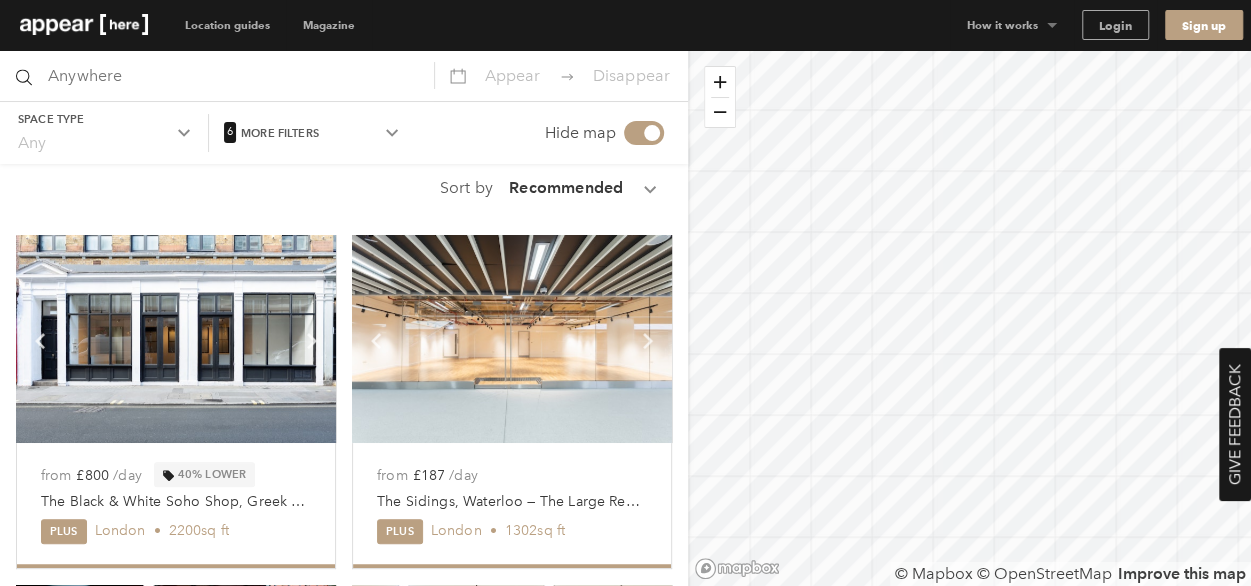 scroll, scrollTop: 0, scrollLeft: 0, axis: both 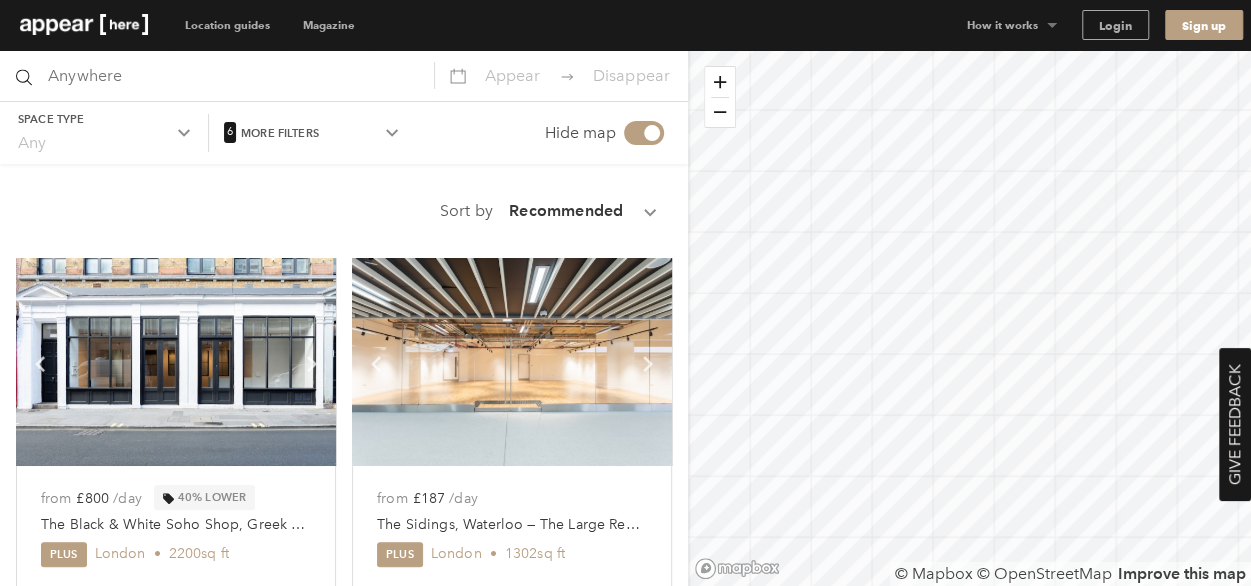 click at bounding box center [176, 362] 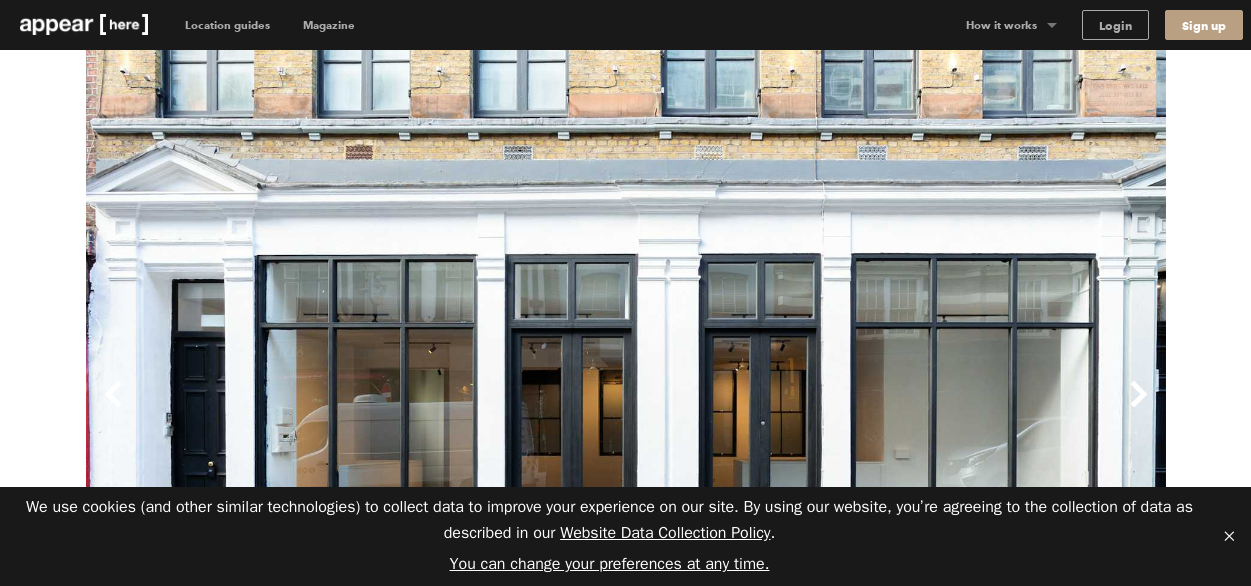 scroll, scrollTop: 0, scrollLeft: 0, axis: both 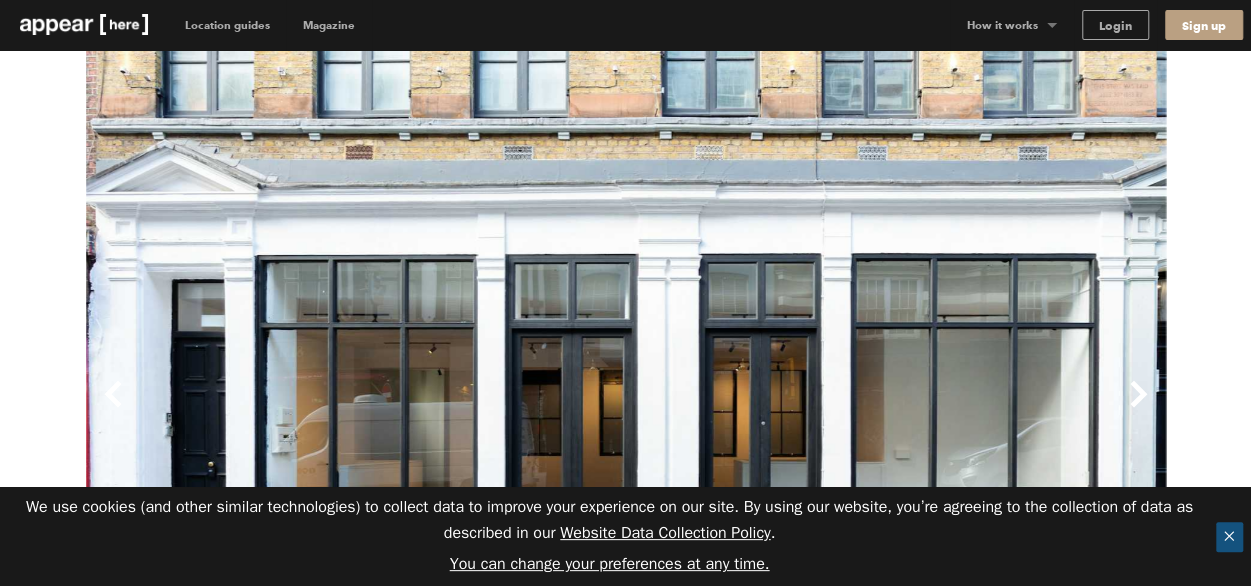 click on "✕" at bounding box center [1229, 537] 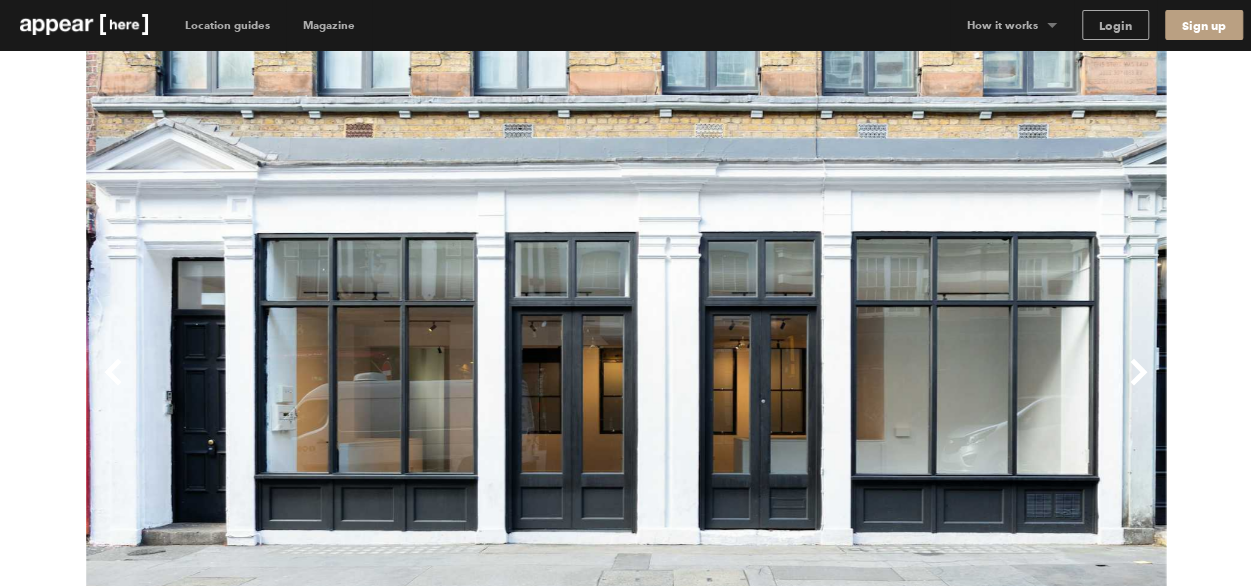 scroll, scrollTop: 19, scrollLeft: 0, axis: vertical 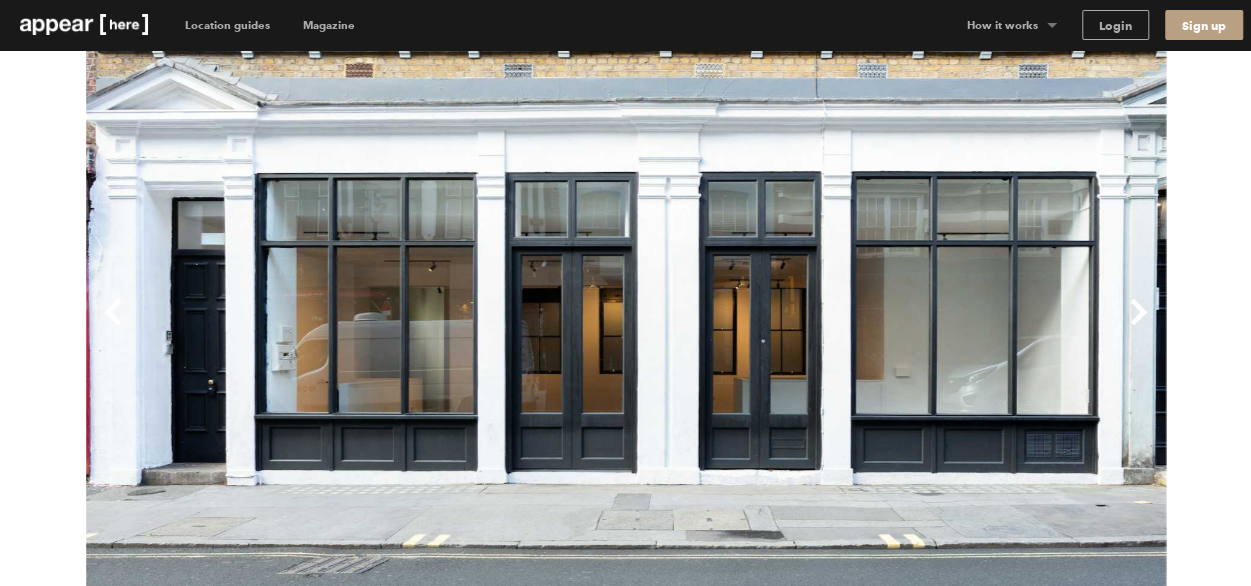 click on "Next" at bounding box center (896, 328) 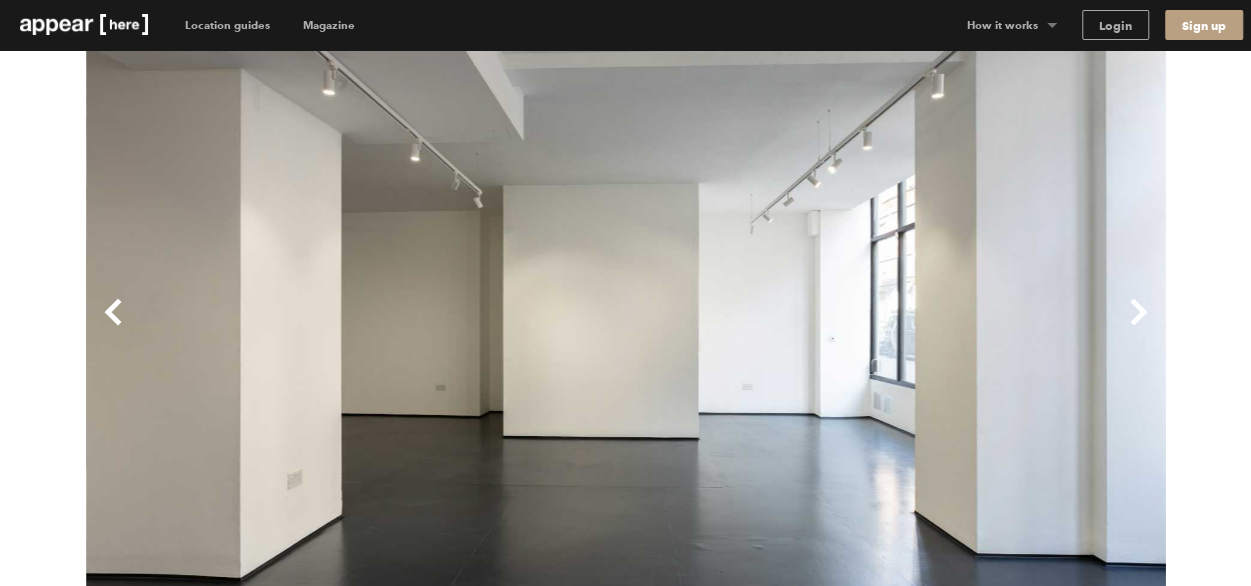 click on "Next" at bounding box center (896, 328) 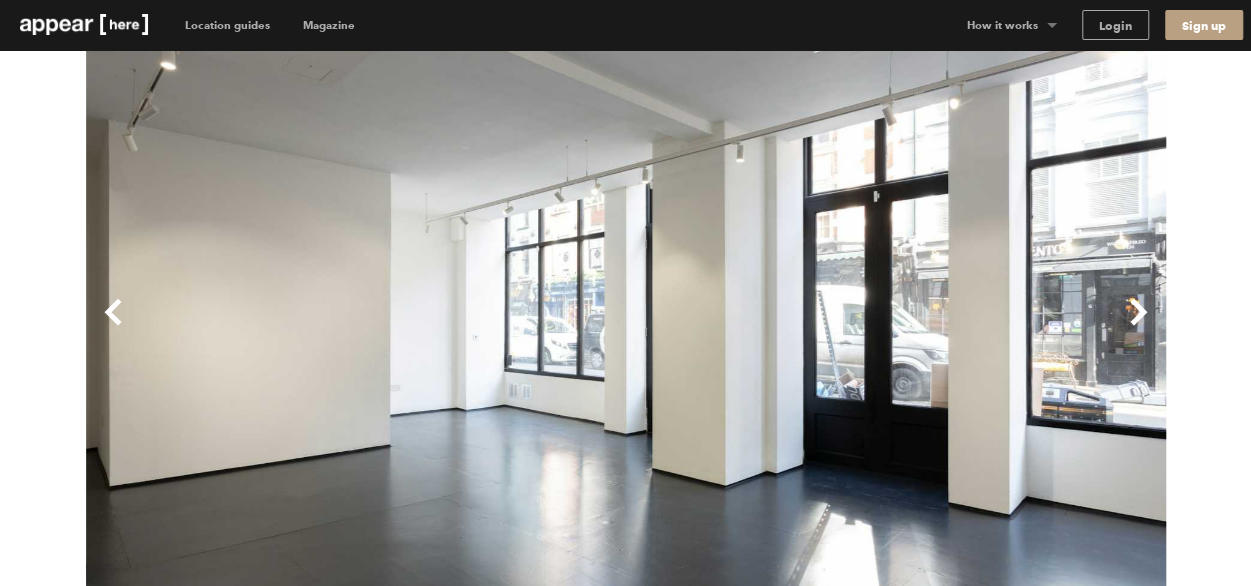 click on "Next" at bounding box center [896, 328] 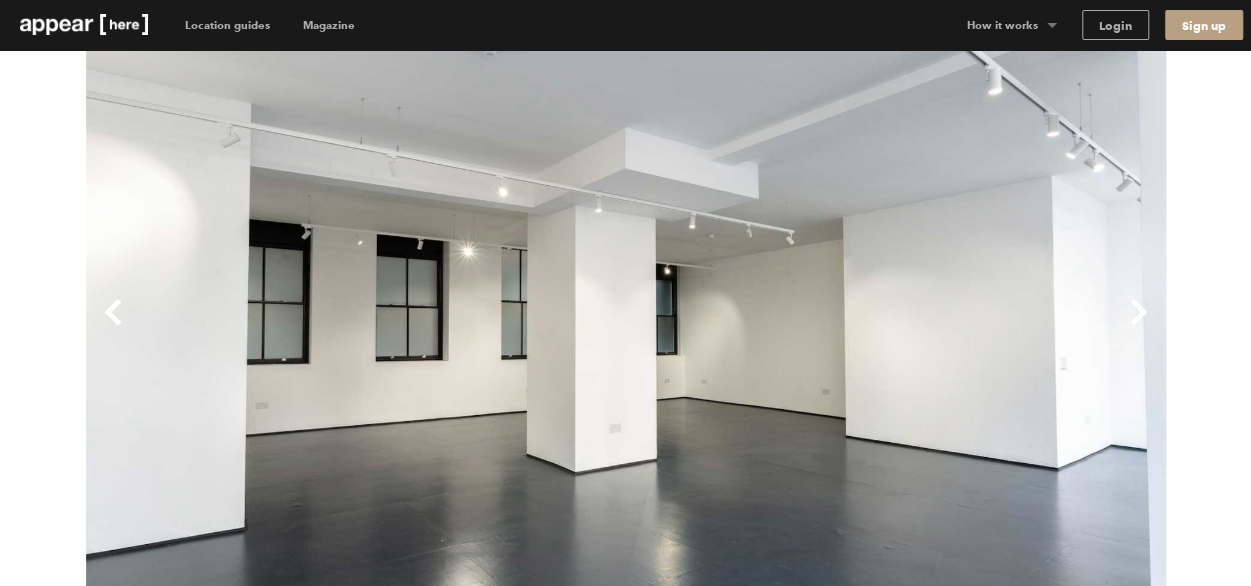 click on "Next" at bounding box center [896, 328] 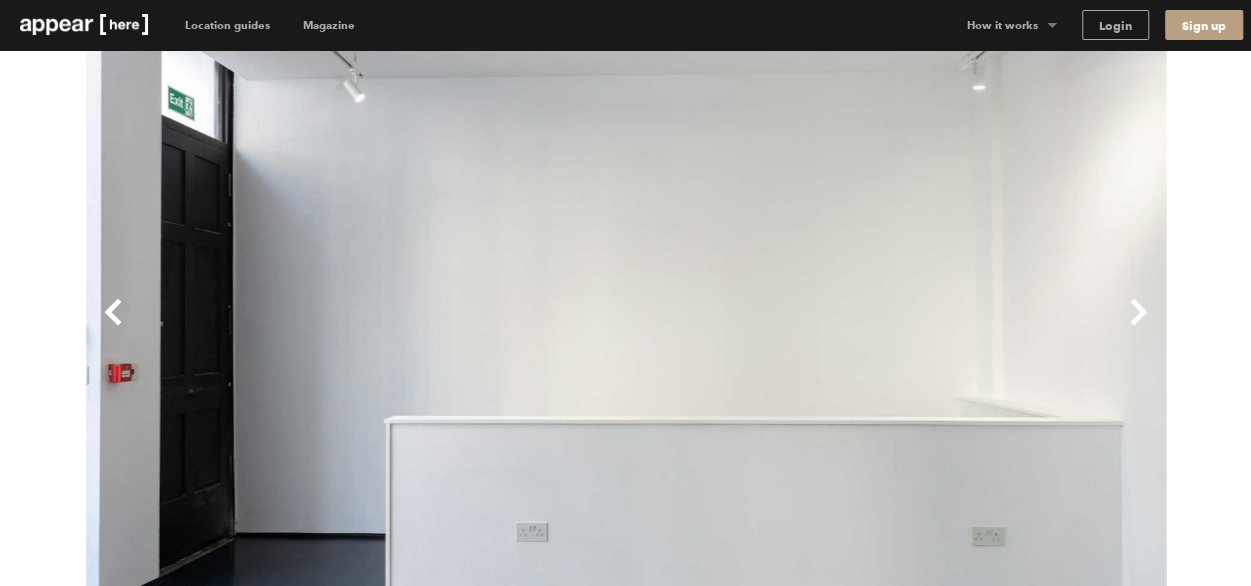 click on "Next" at bounding box center (896, 328) 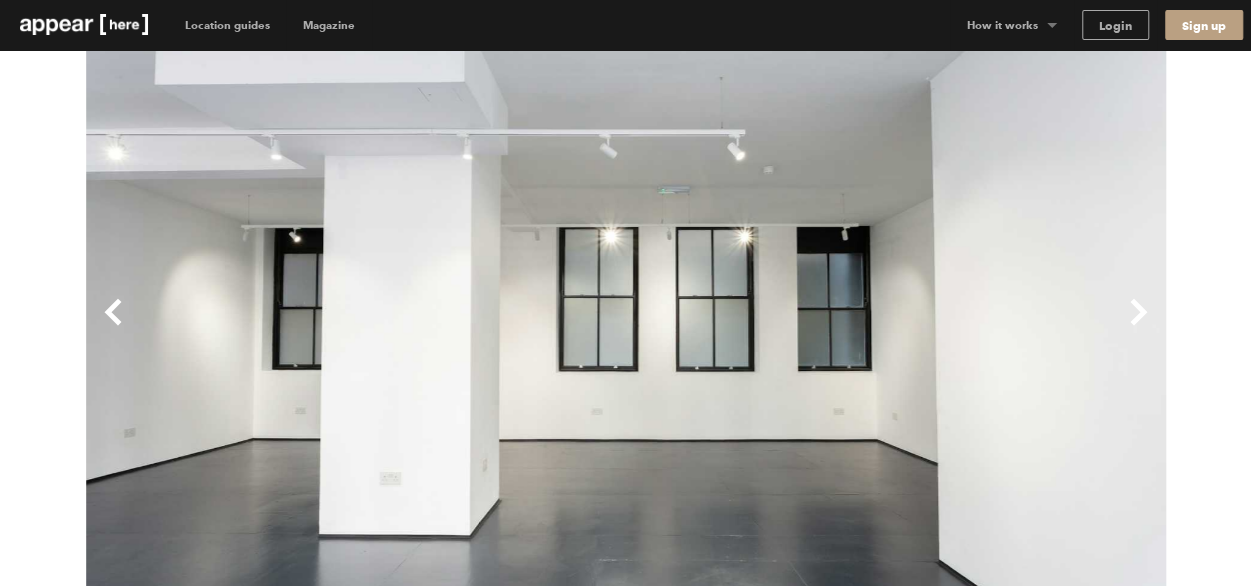 click on "Next" at bounding box center (896, 328) 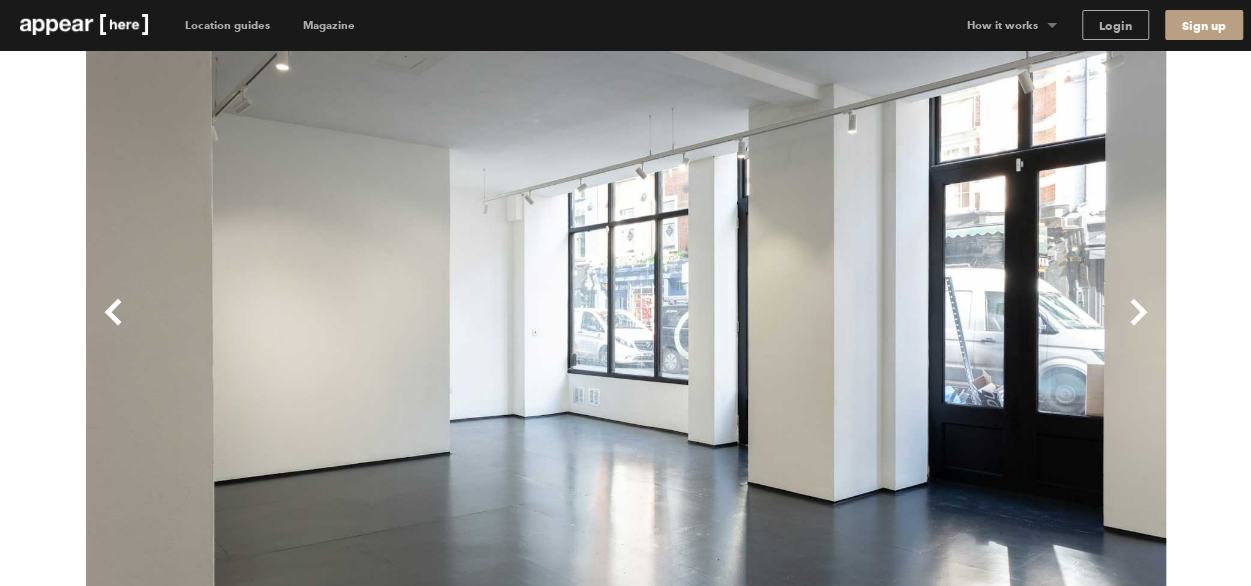 click on "Next" at bounding box center (896, 328) 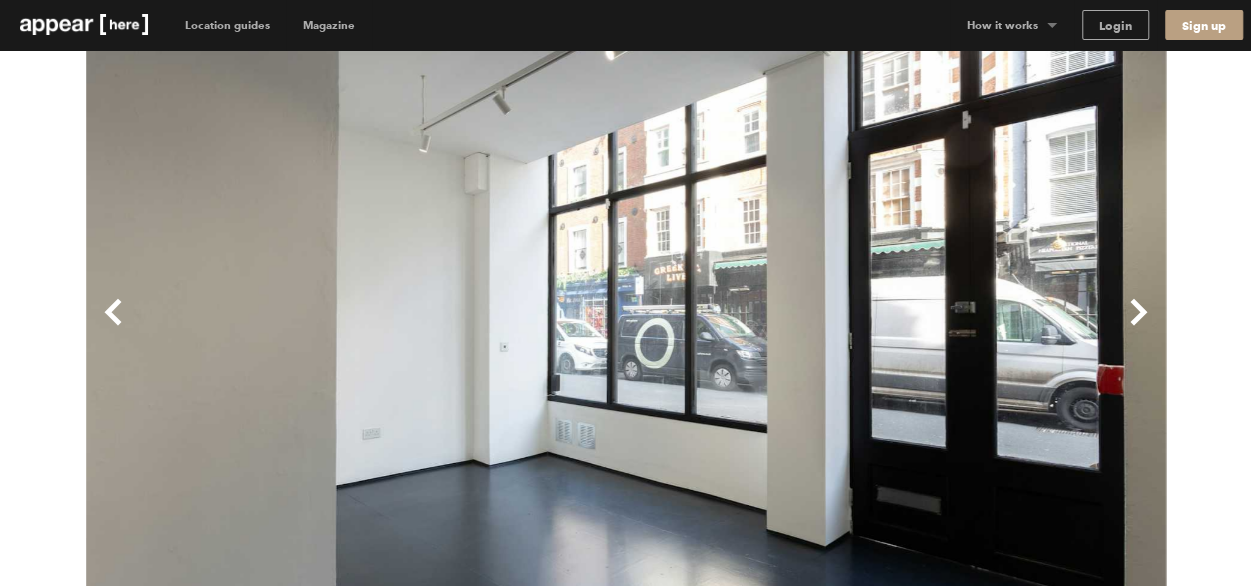 click on "Next" at bounding box center [896, 328] 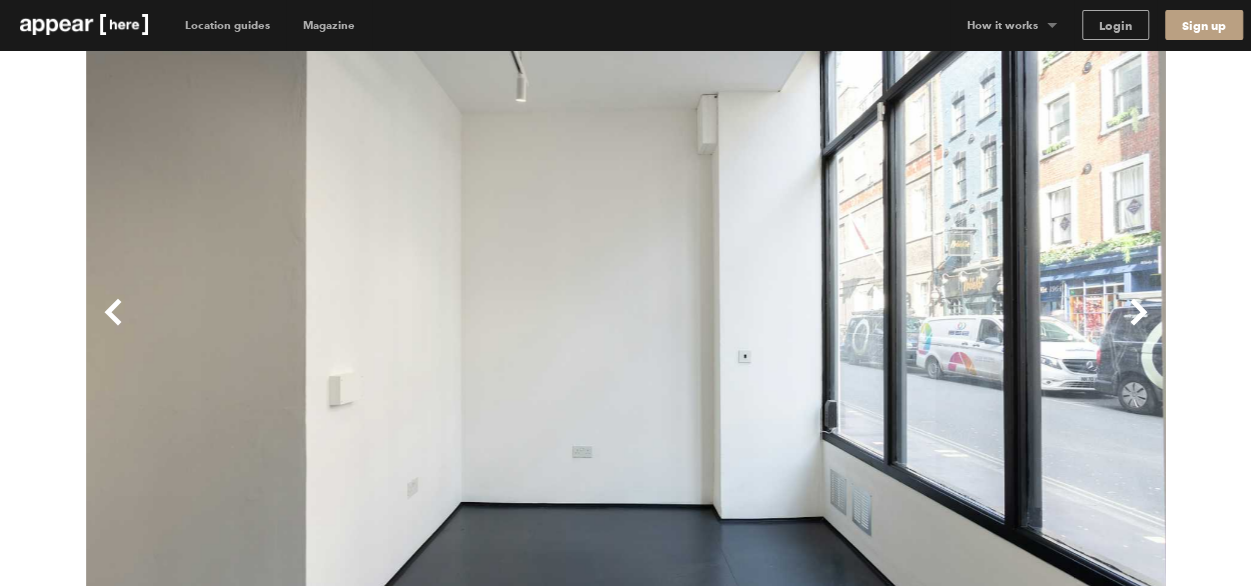 click on "Next" at bounding box center (896, 328) 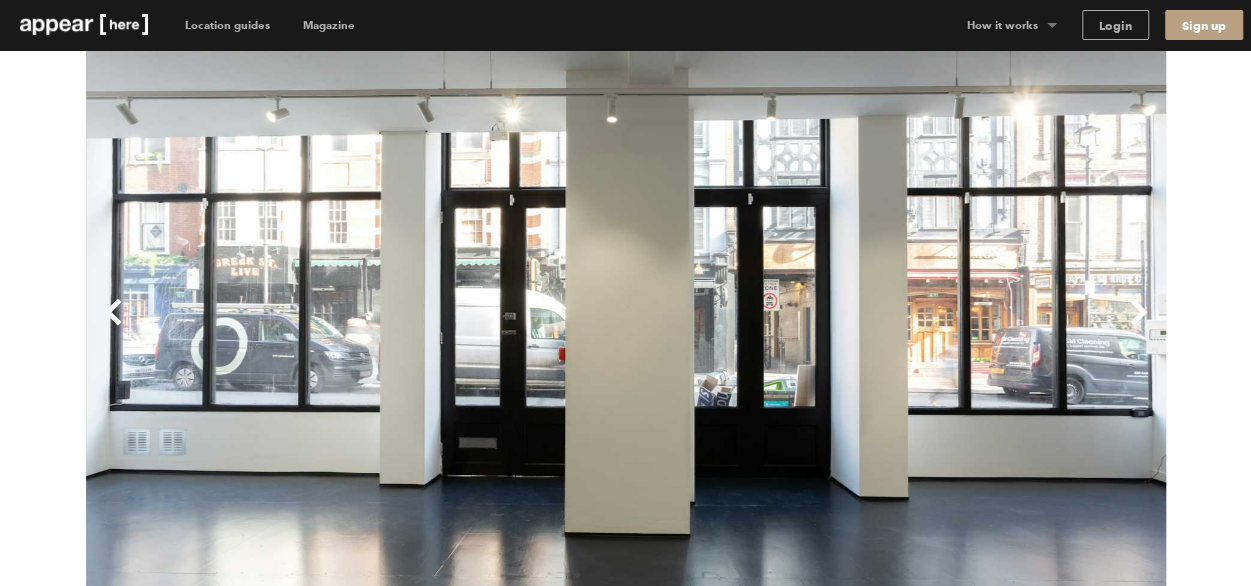 click on "Next" at bounding box center [896, 328] 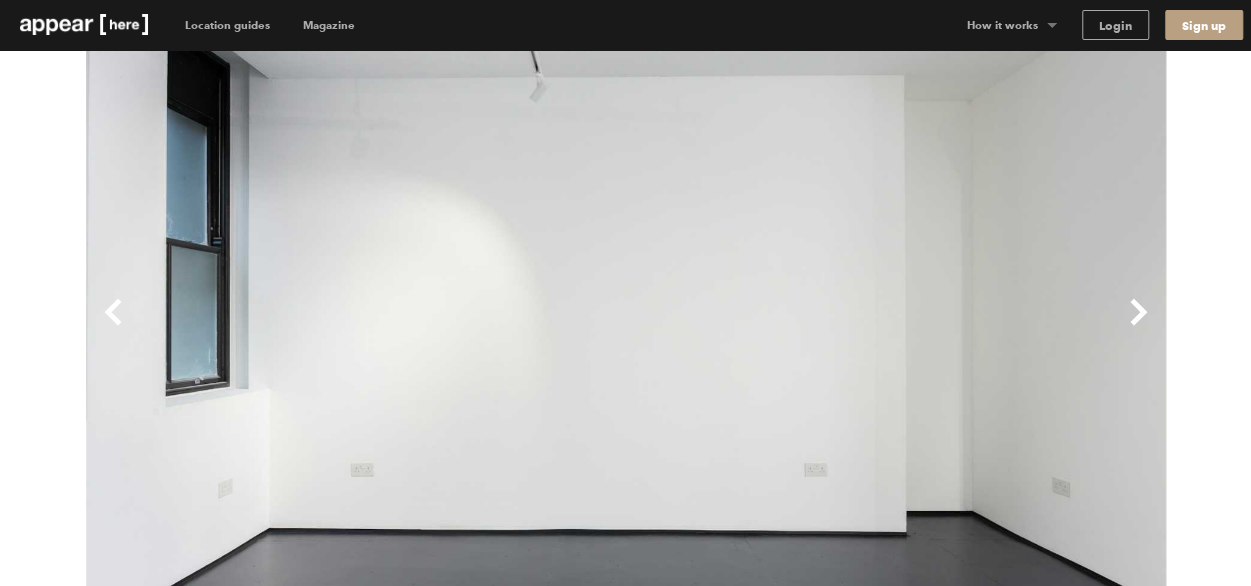 click on "Next" at bounding box center [896, 328] 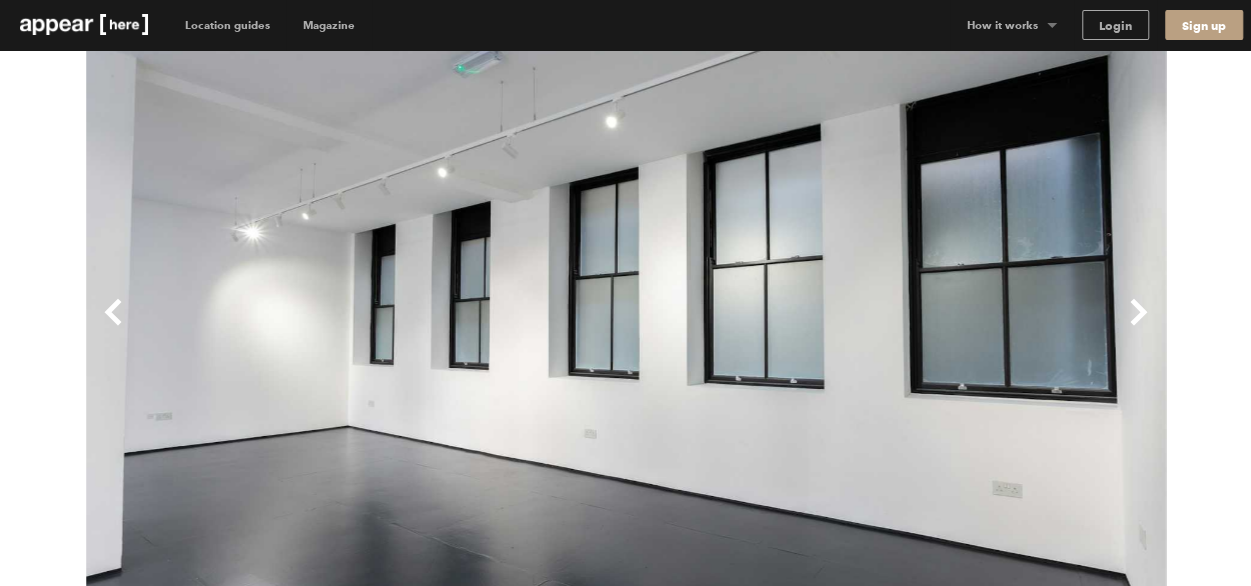click on "Next" at bounding box center [896, 328] 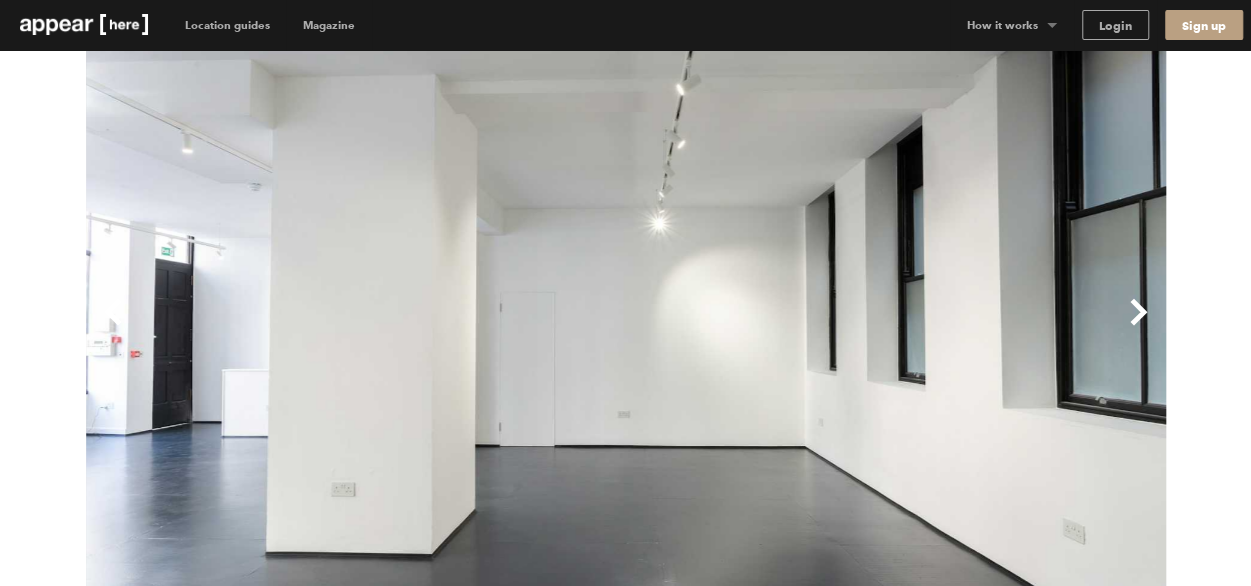 click on "Next" at bounding box center (896, 328) 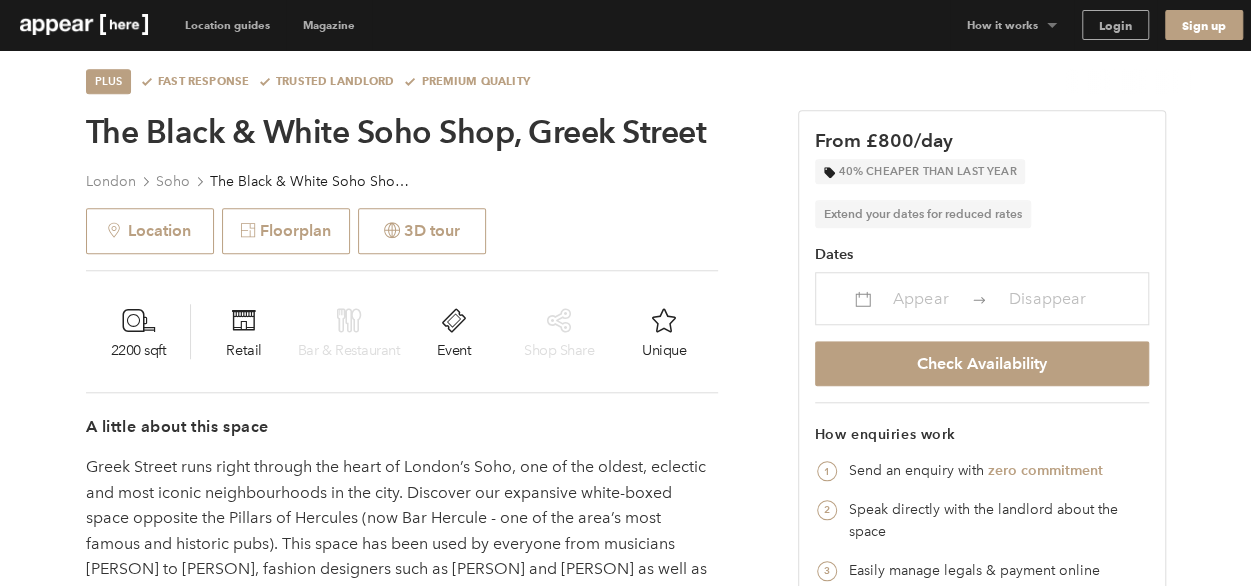 scroll, scrollTop: 732, scrollLeft: 0, axis: vertical 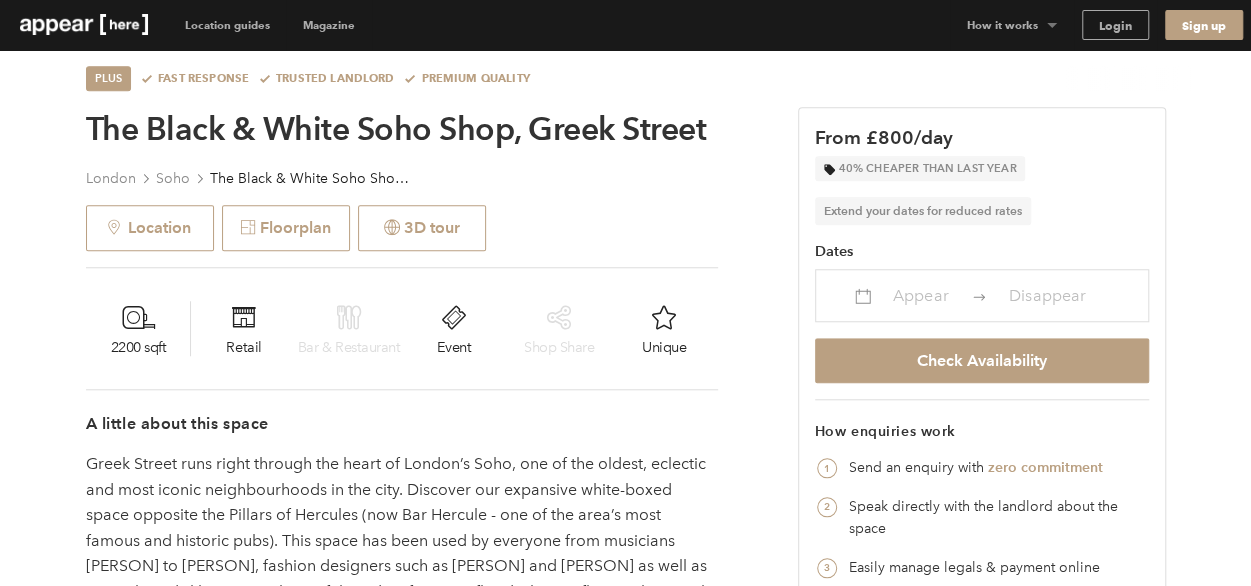 click on "Appear" at bounding box center (921, 295) 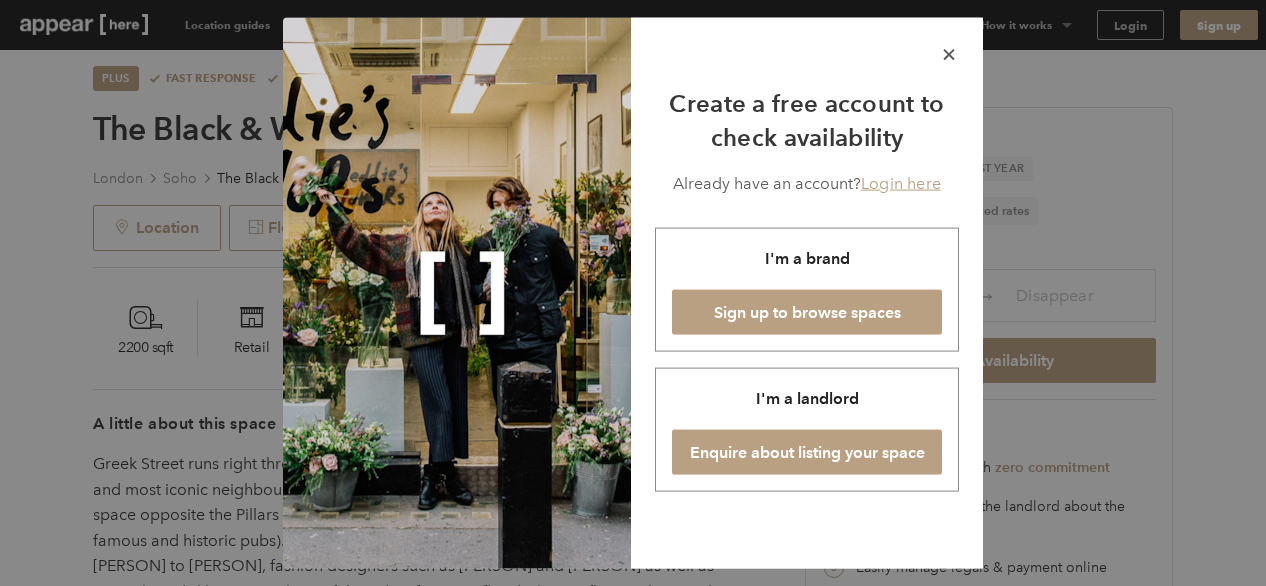 click at bounding box center [948, 54] 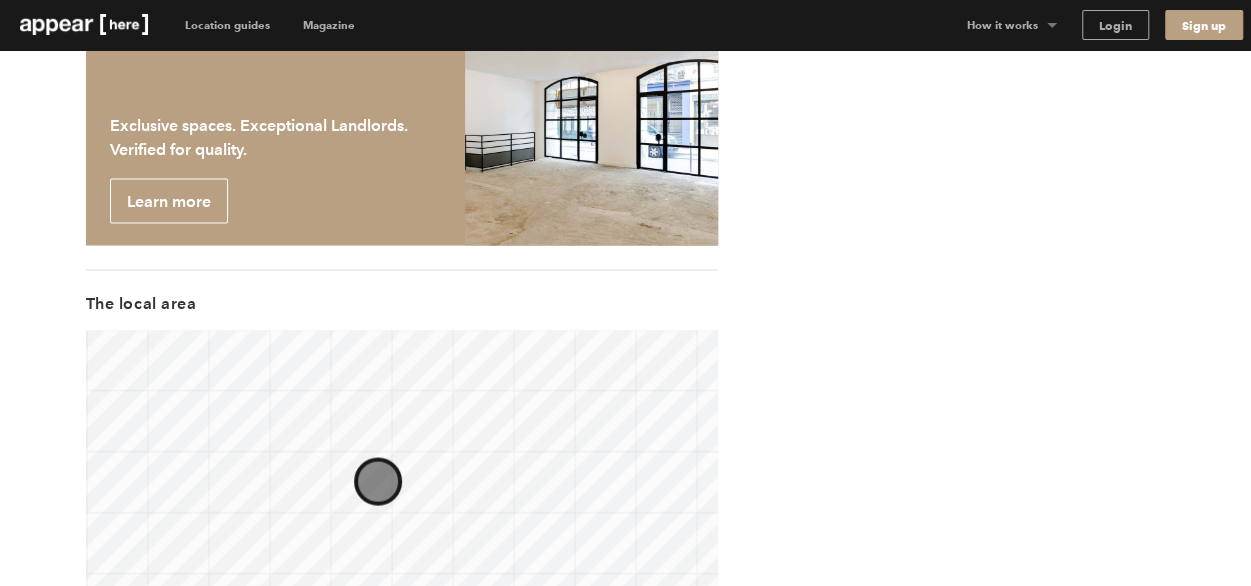 scroll, scrollTop: 1719, scrollLeft: 0, axis: vertical 